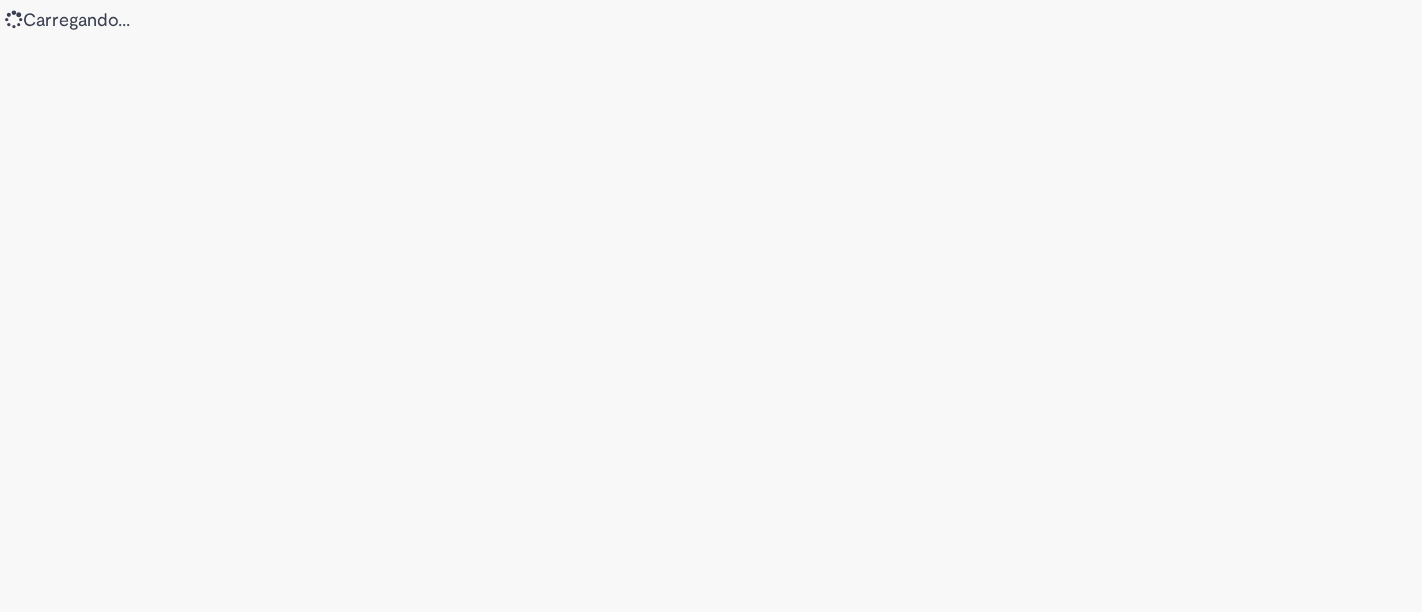 scroll, scrollTop: 0, scrollLeft: 0, axis: both 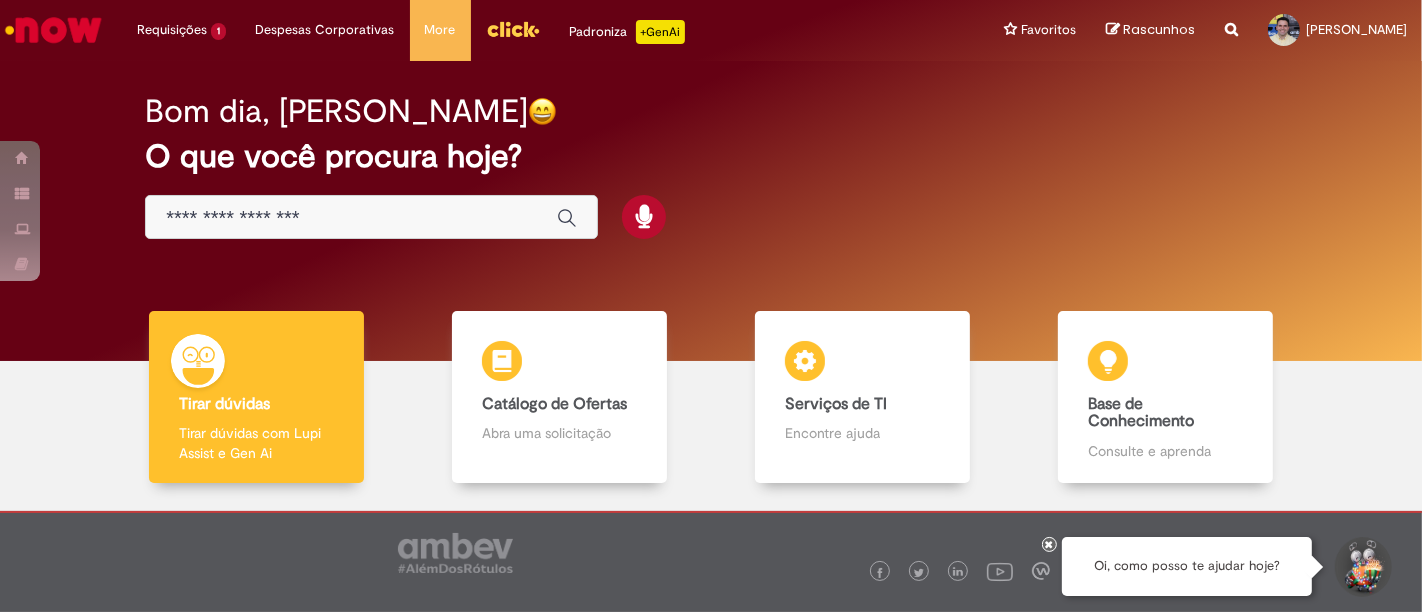 click at bounding box center (371, 217) 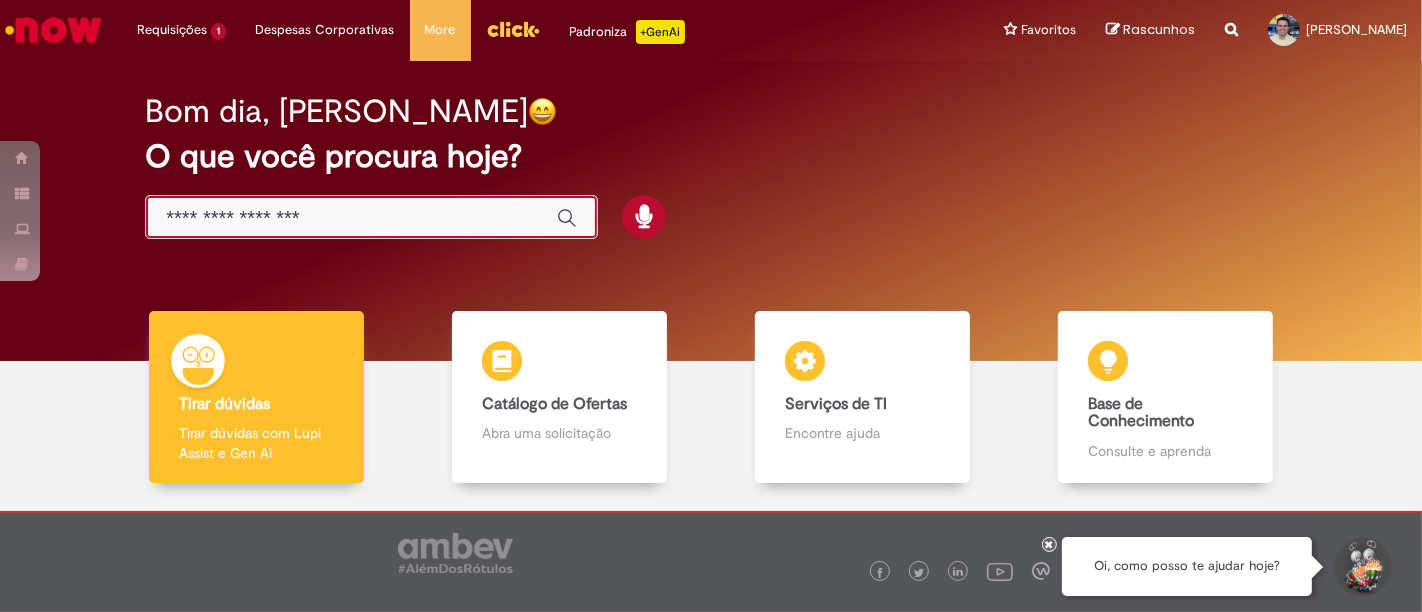 click at bounding box center [351, 218] 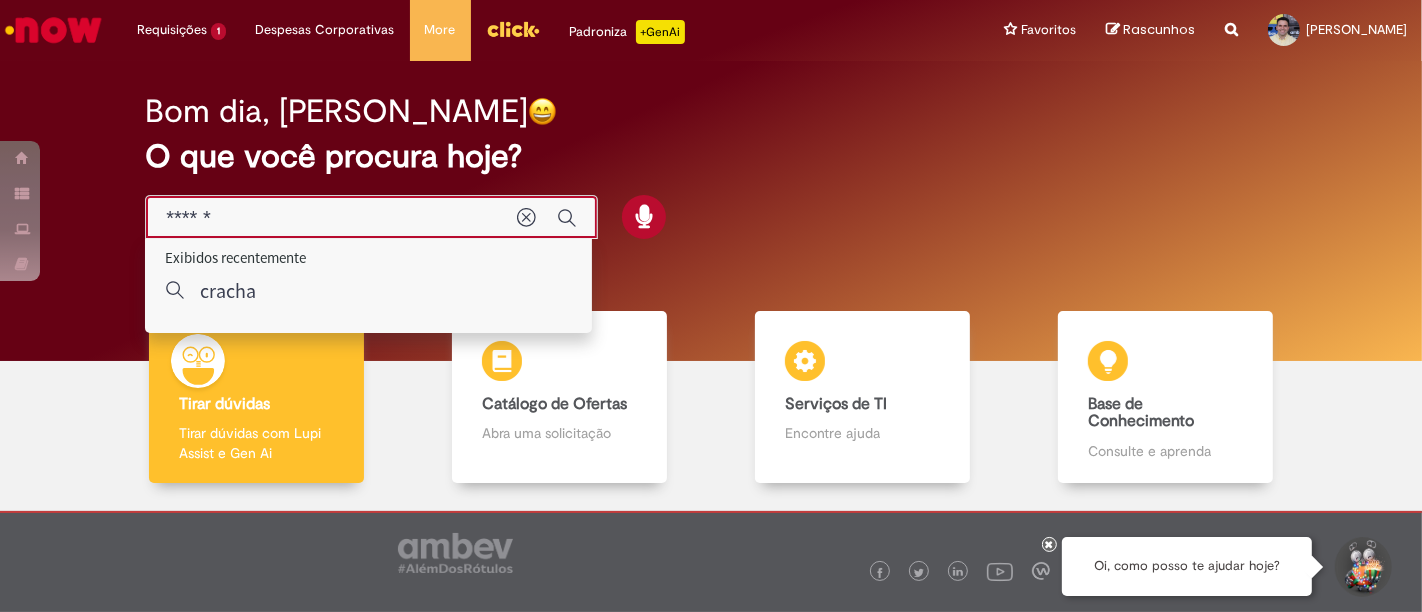 type on "******" 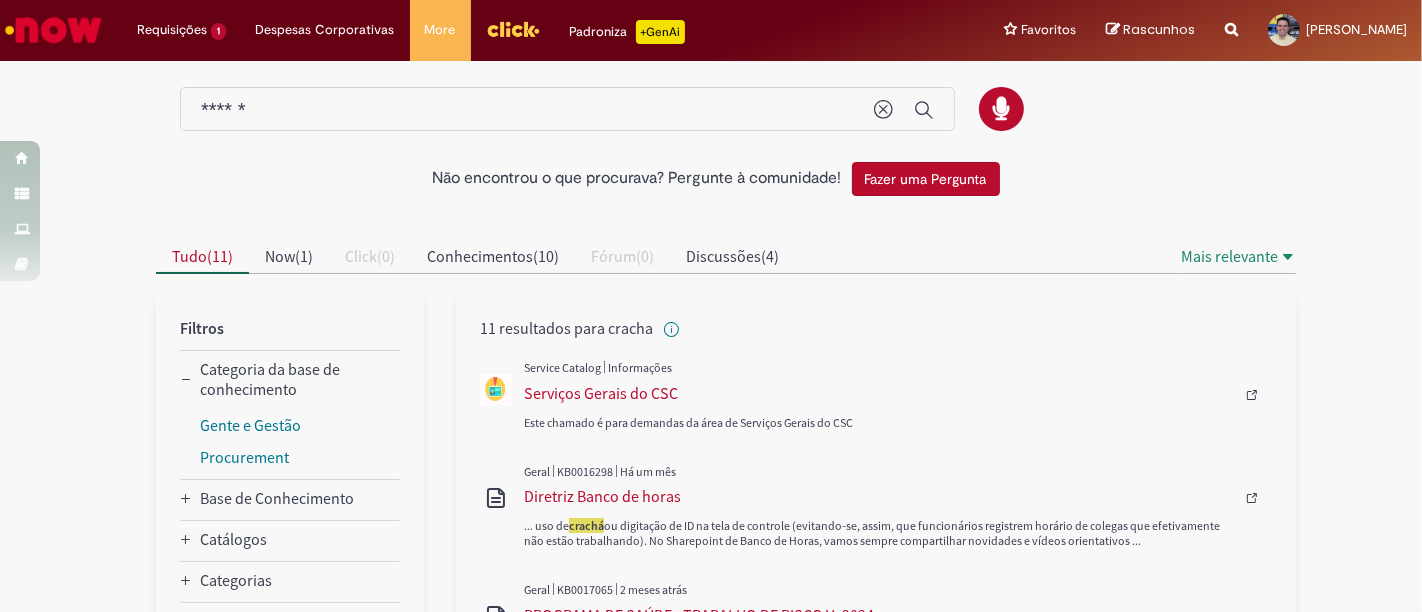 scroll, scrollTop: 22, scrollLeft: 0, axis: vertical 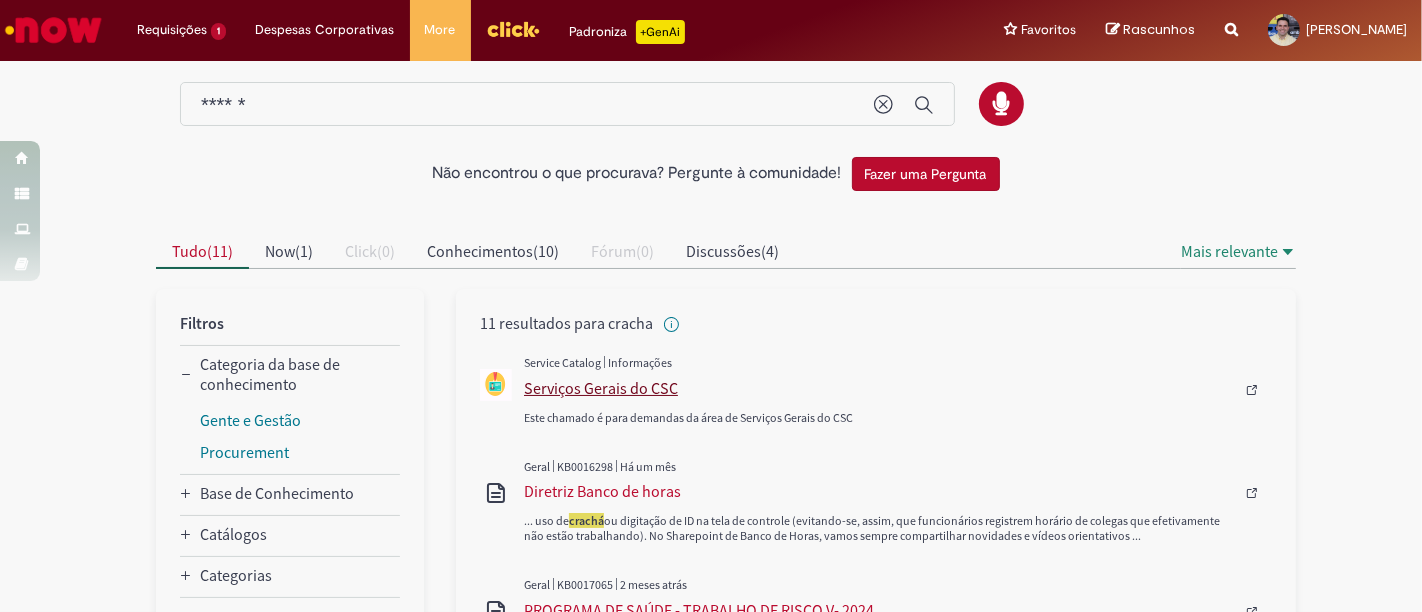 click on "Serviços Gerais do CSC" at bounding box center (879, 388) 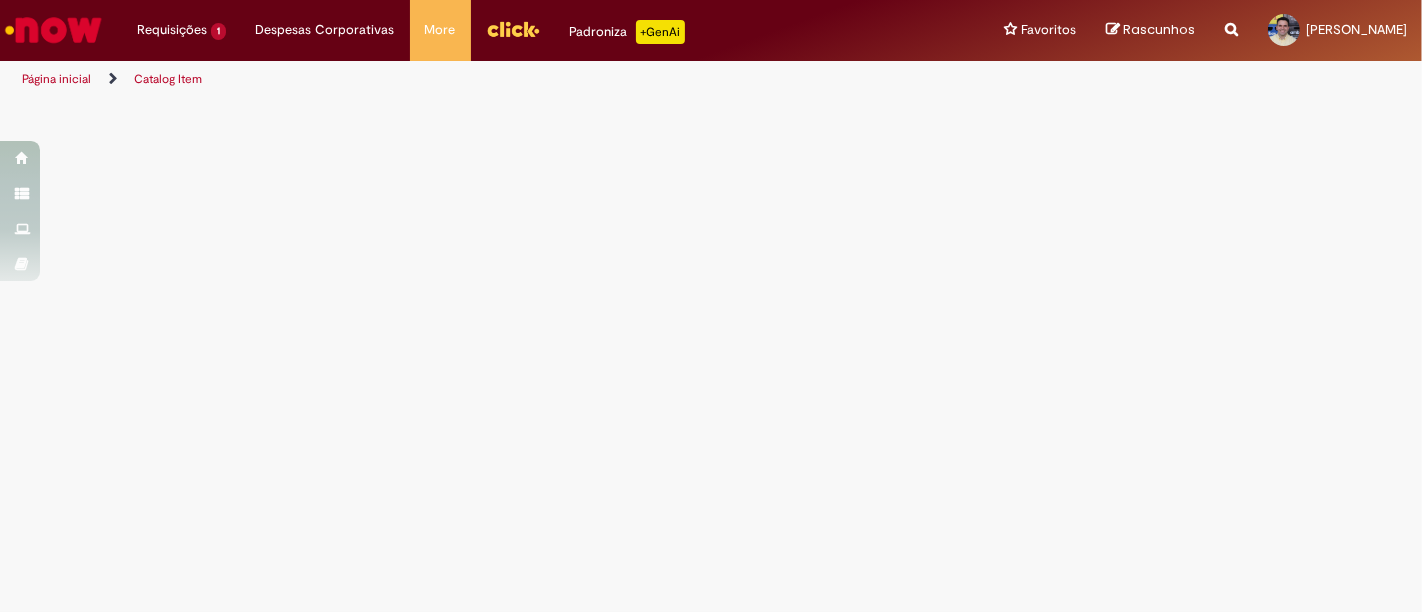 scroll, scrollTop: 0, scrollLeft: 0, axis: both 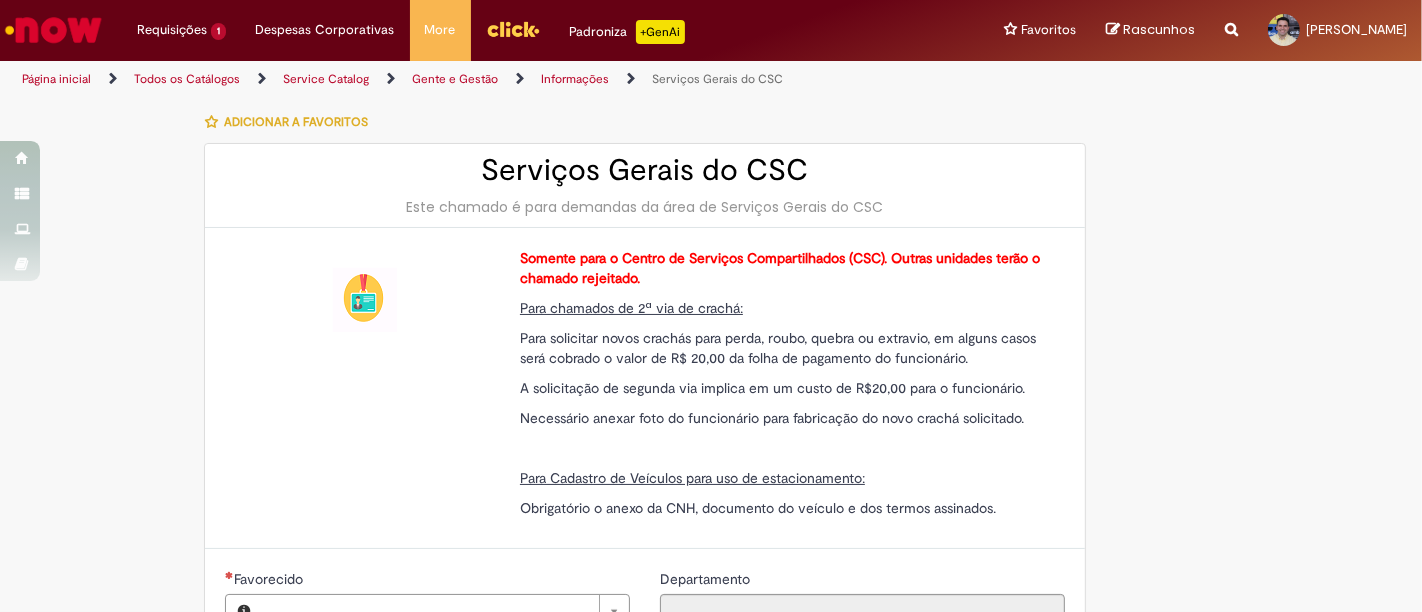 type on "********" 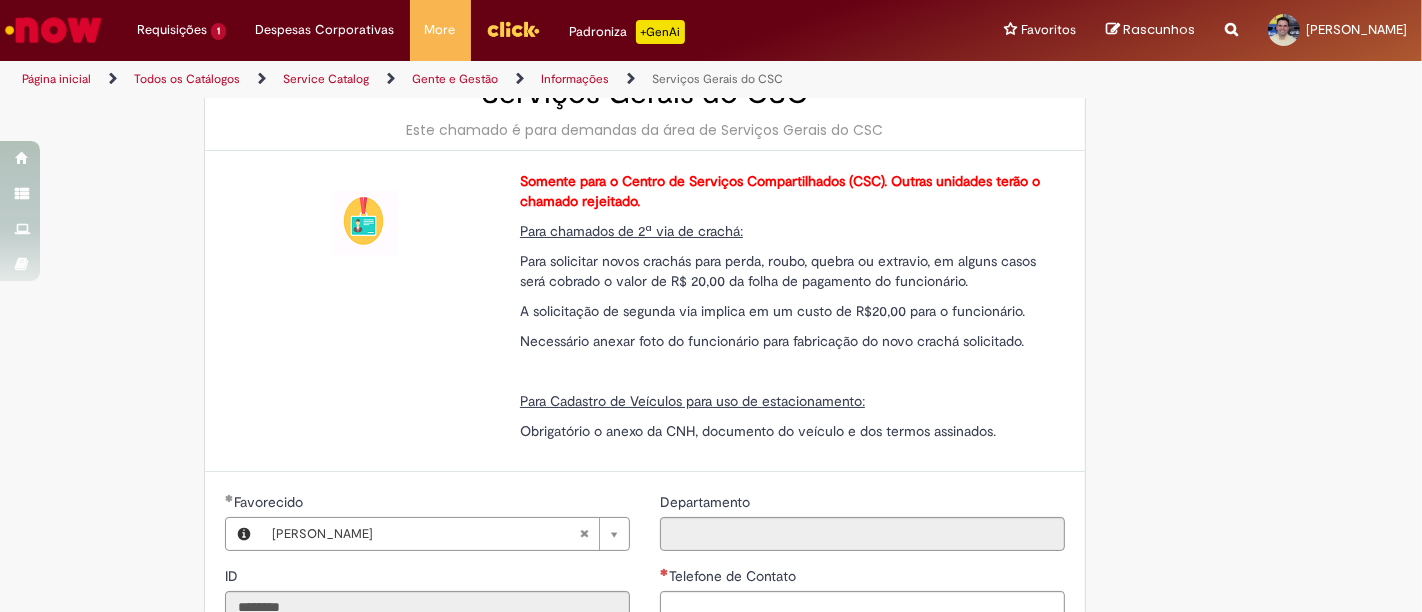 scroll, scrollTop: 71, scrollLeft: 0, axis: vertical 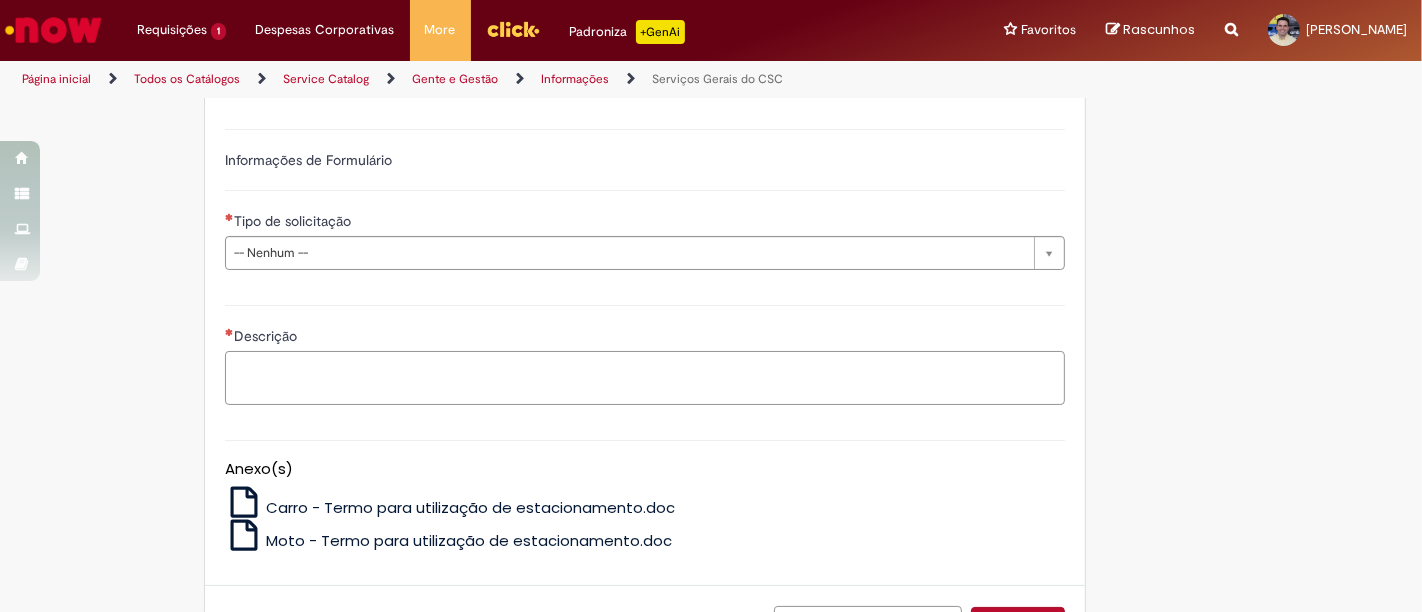 click on "Descrição" at bounding box center [645, 377] 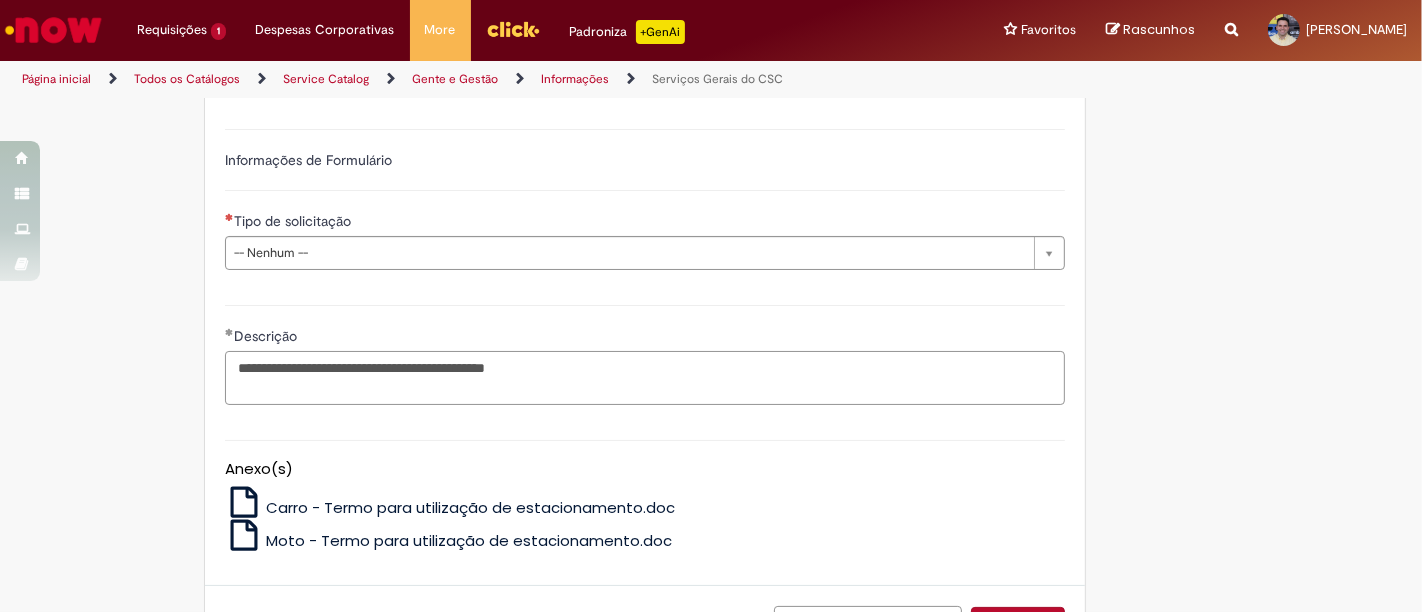 type on "**********" 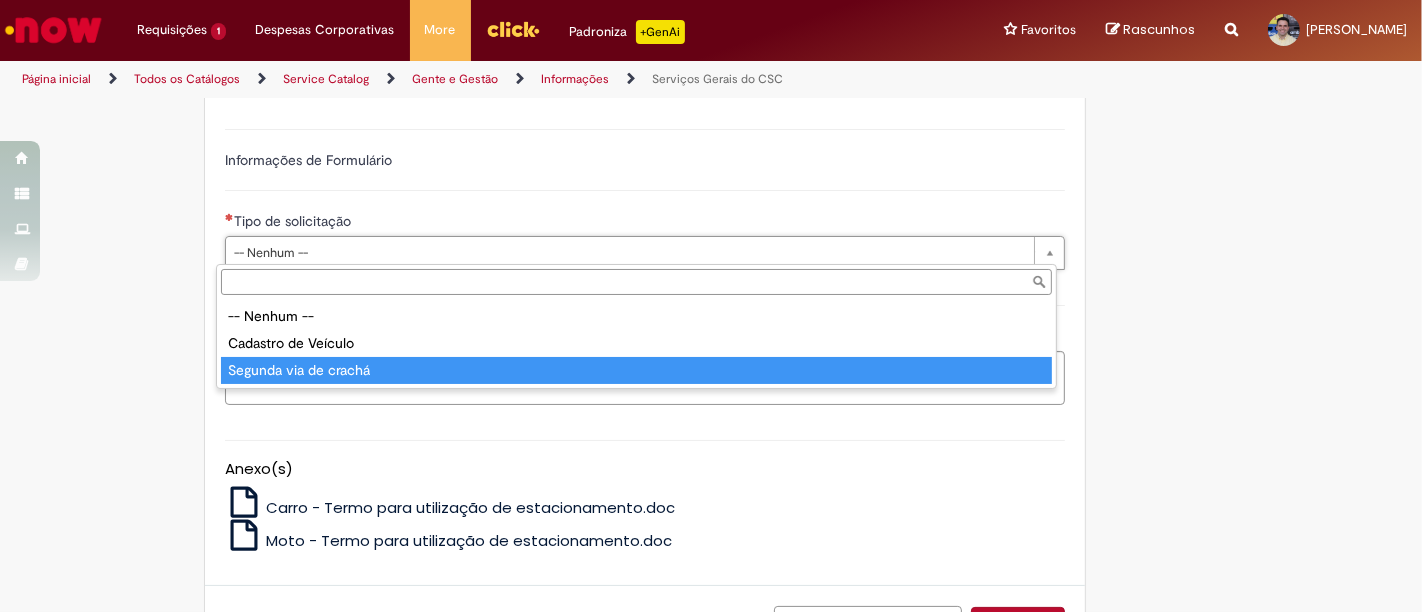 type on "**********" 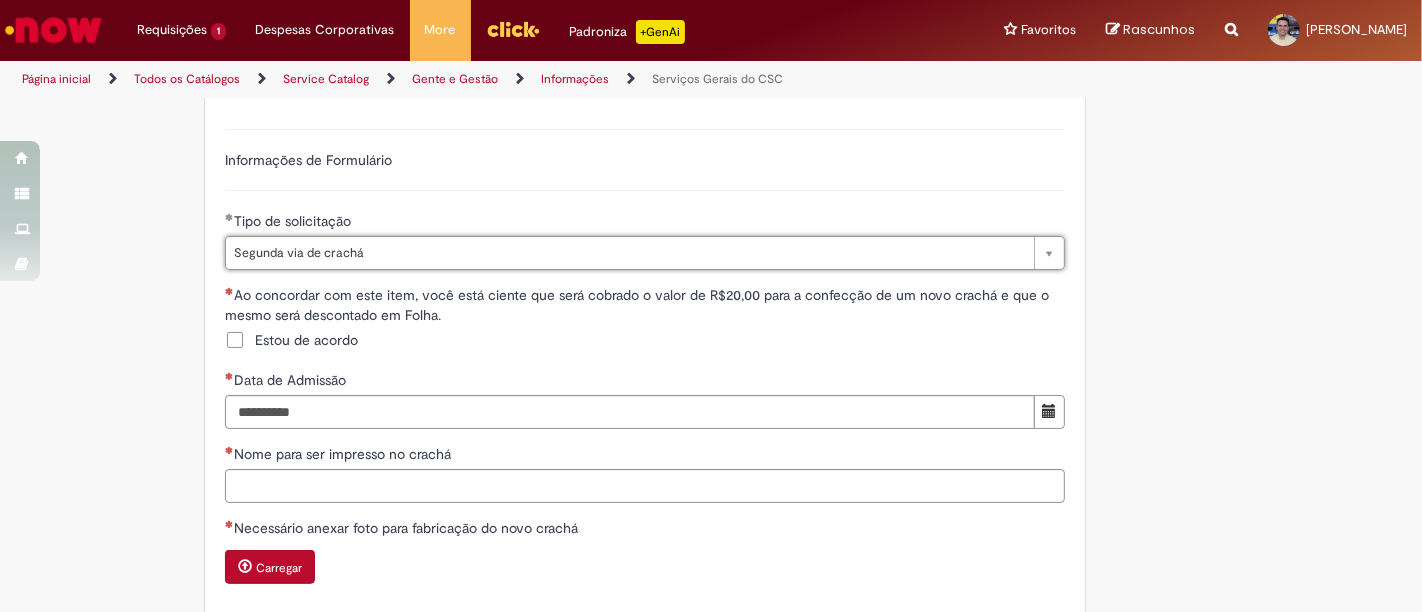 click on "Estou de acordo" at bounding box center (306, 340) 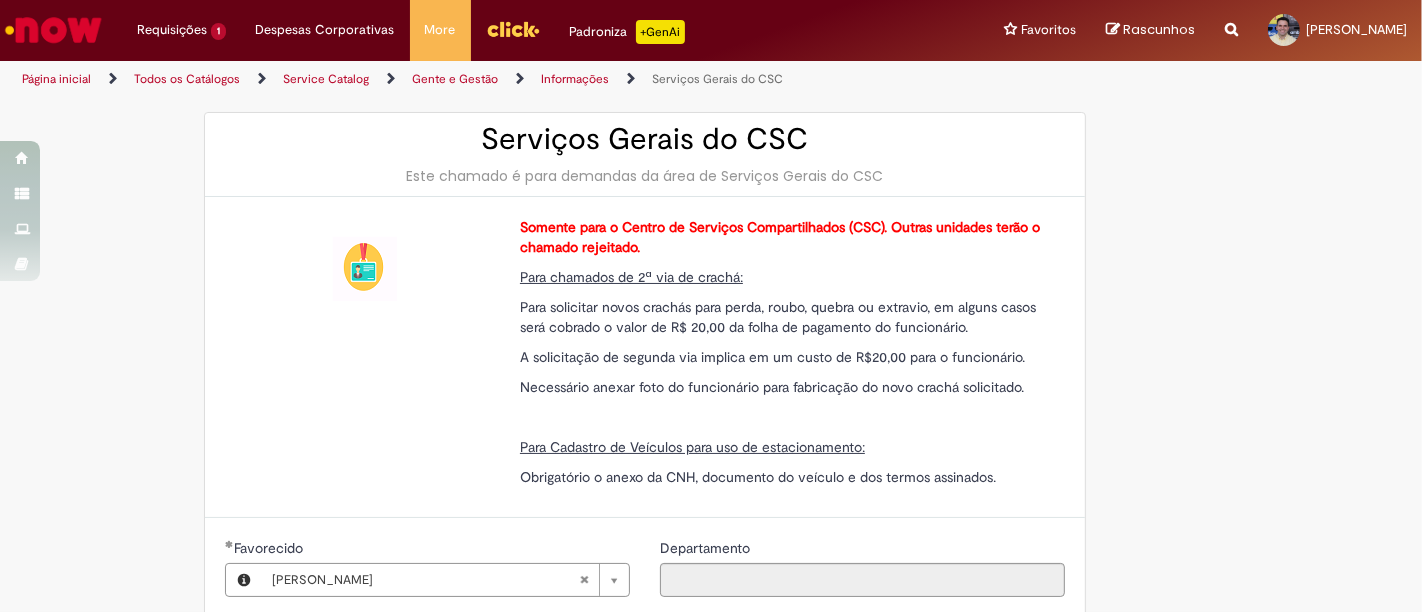 scroll, scrollTop: 0, scrollLeft: 0, axis: both 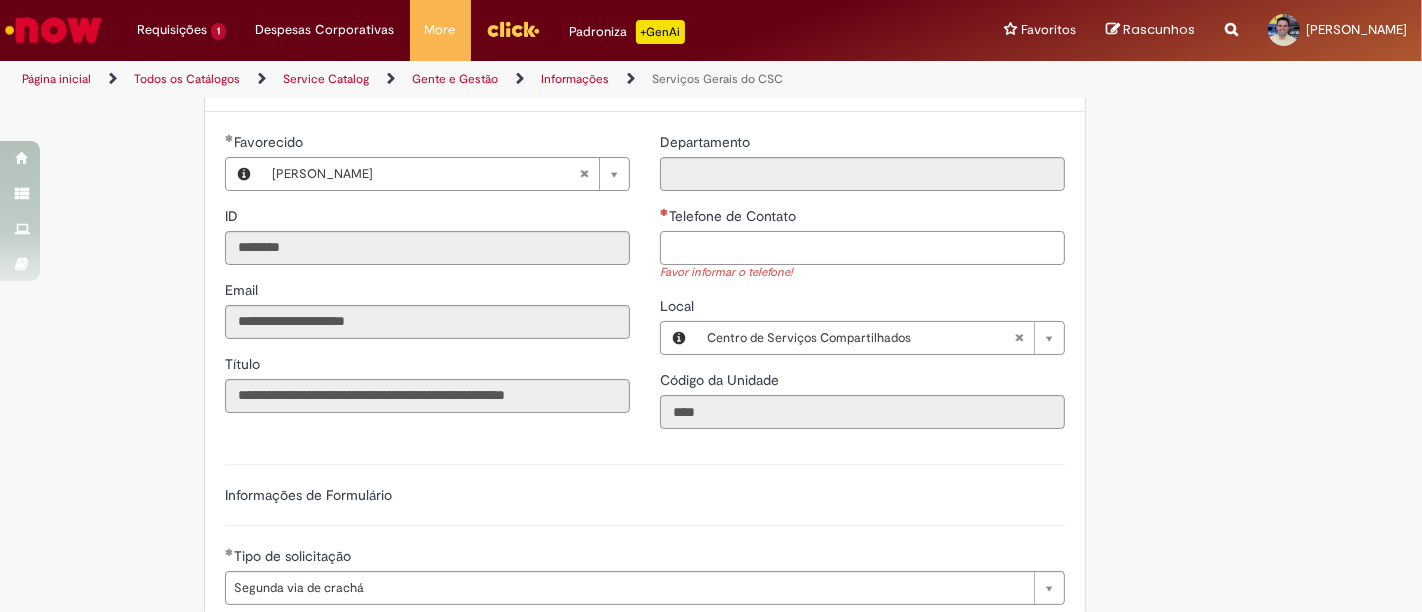 click on "Telefone de Contato" at bounding box center (862, 248) 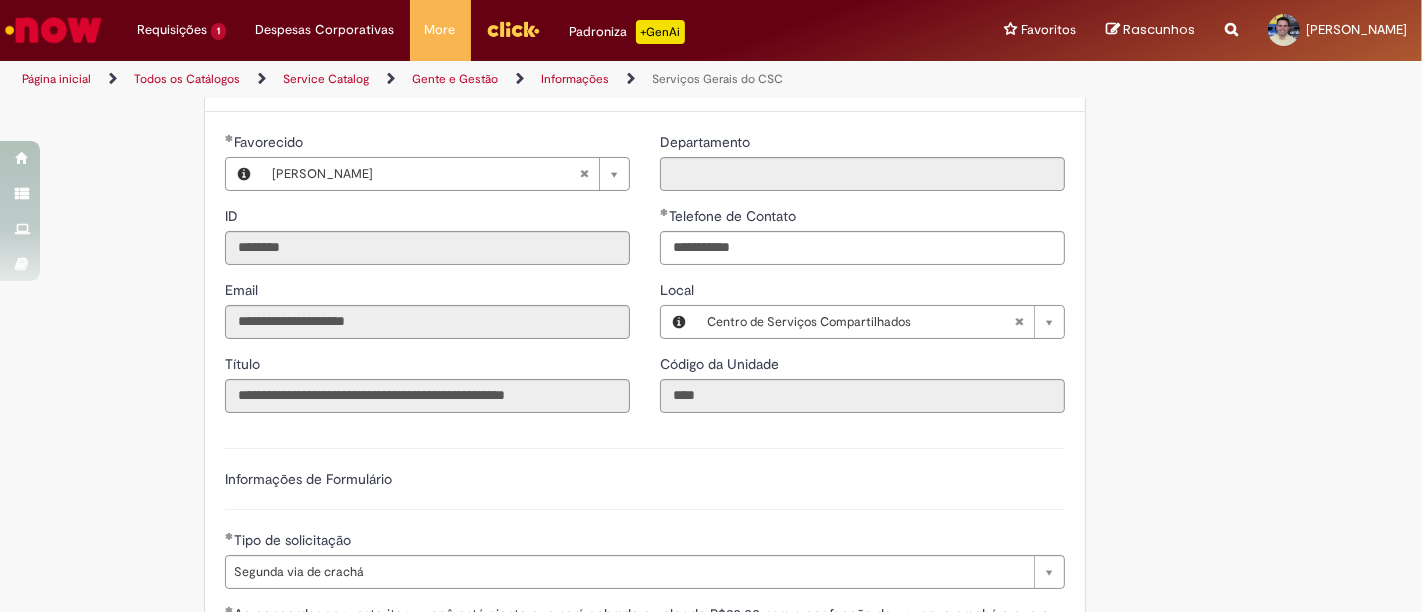 type on "**********" 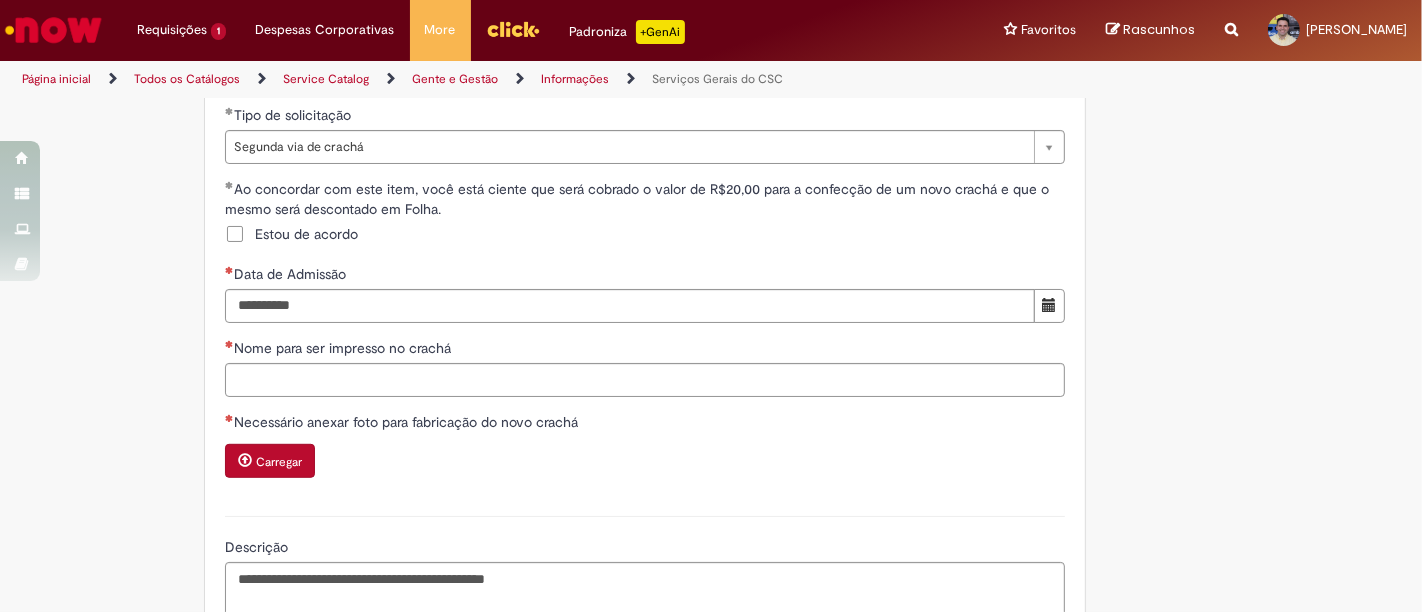 scroll, scrollTop: 871, scrollLeft: 0, axis: vertical 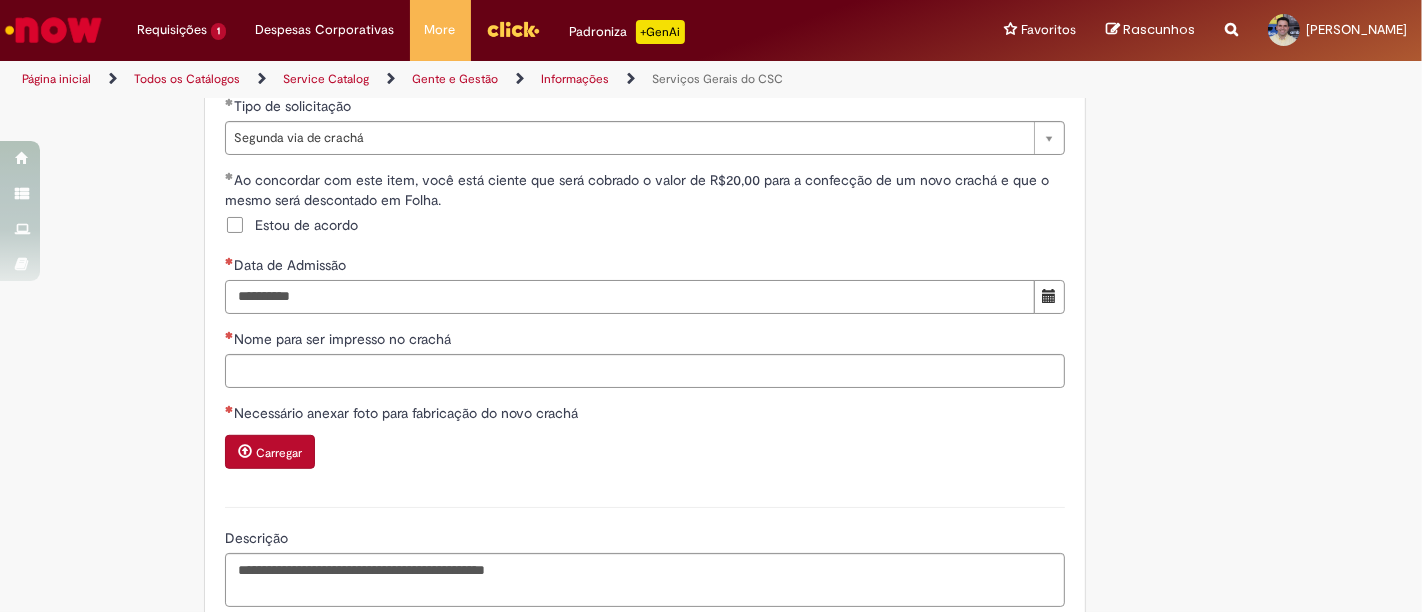 click on "Data de Admissão" at bounding box center (630, 297) 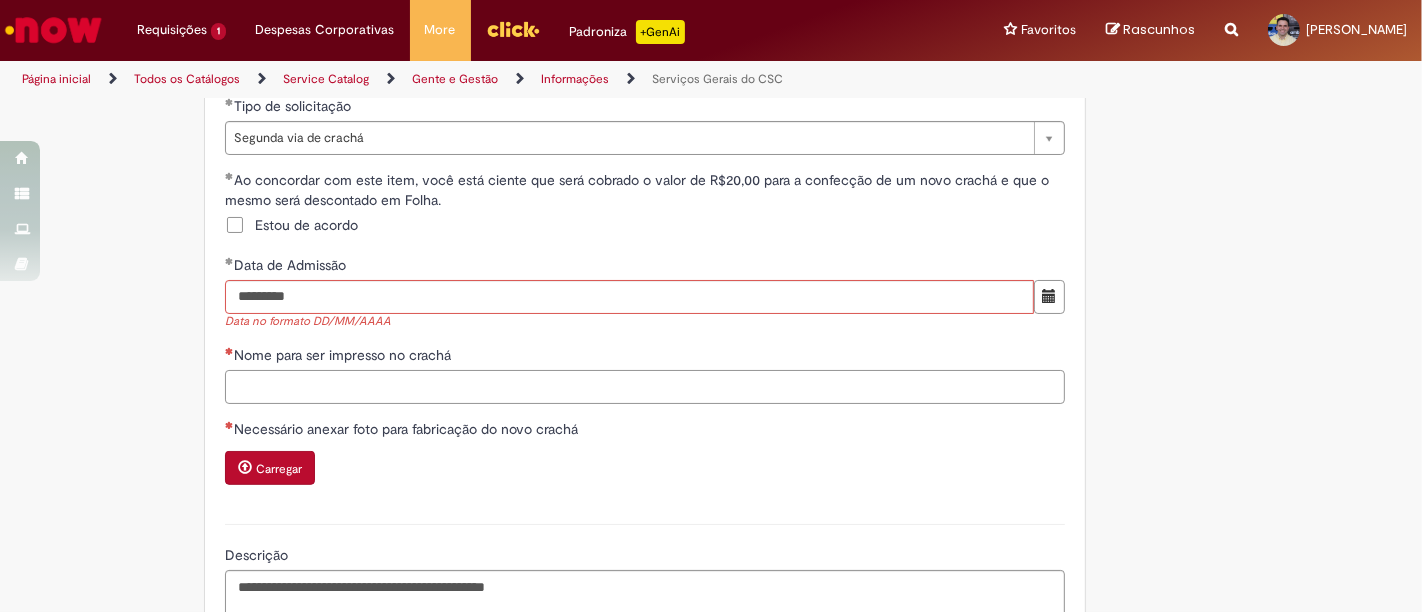 click on "Nome para ser impresso no crachá" at bounding box center (645, 387) 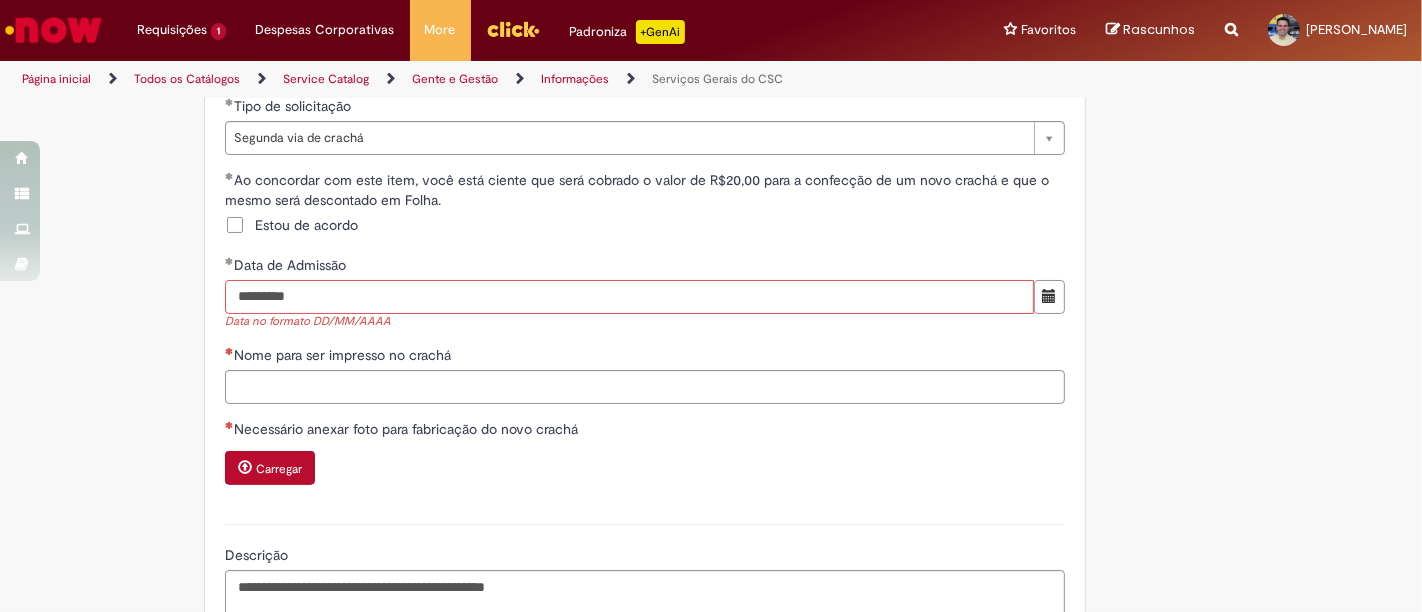 click on "*********" at bounding box center (629, 297) 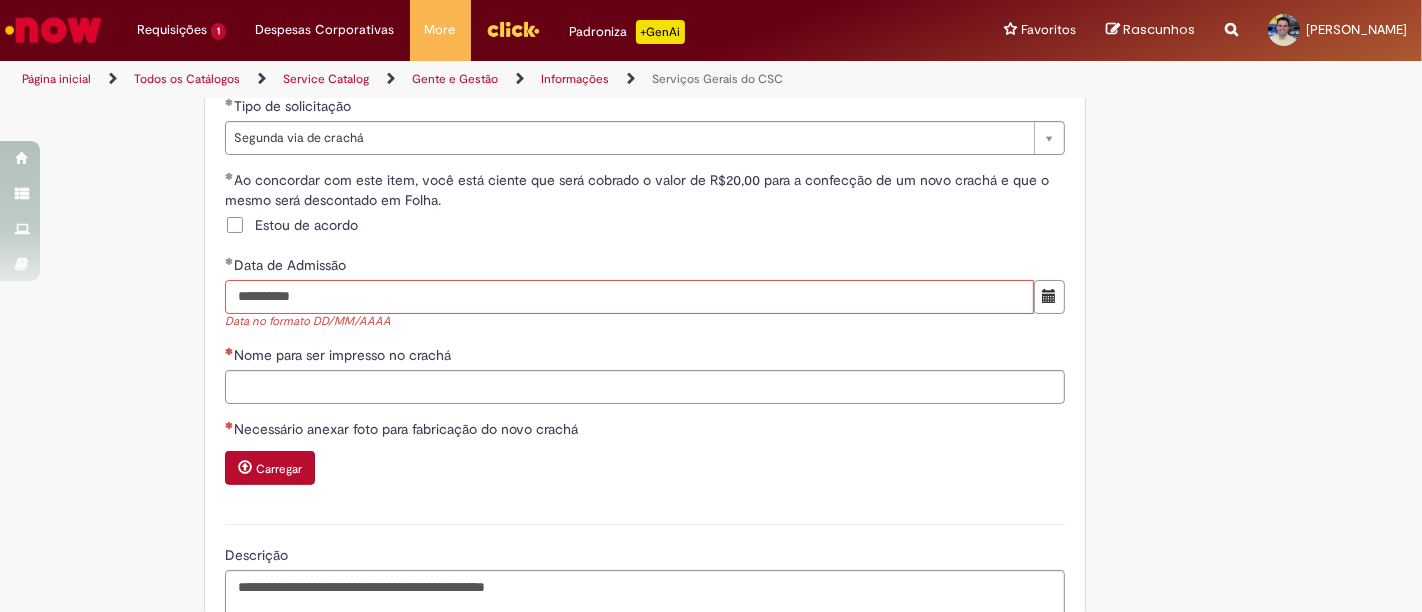 type on "**********" 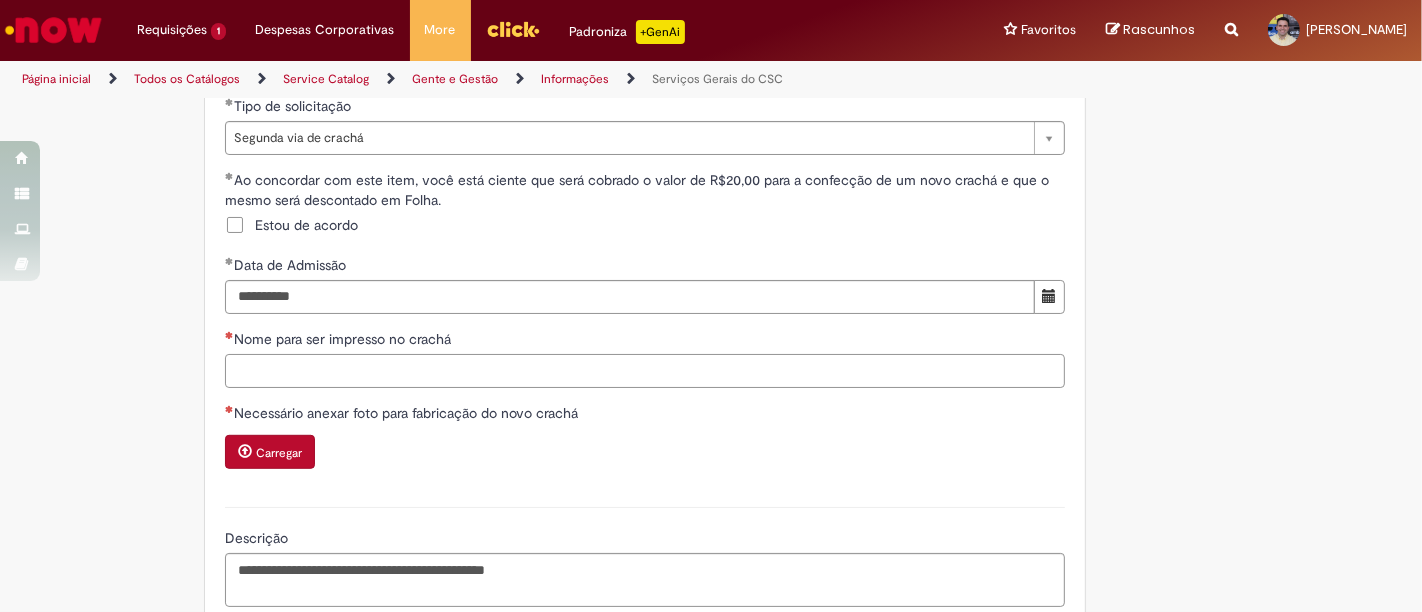 click on "Nome para ser impresso no crachá" at bounding box center [645, 371] 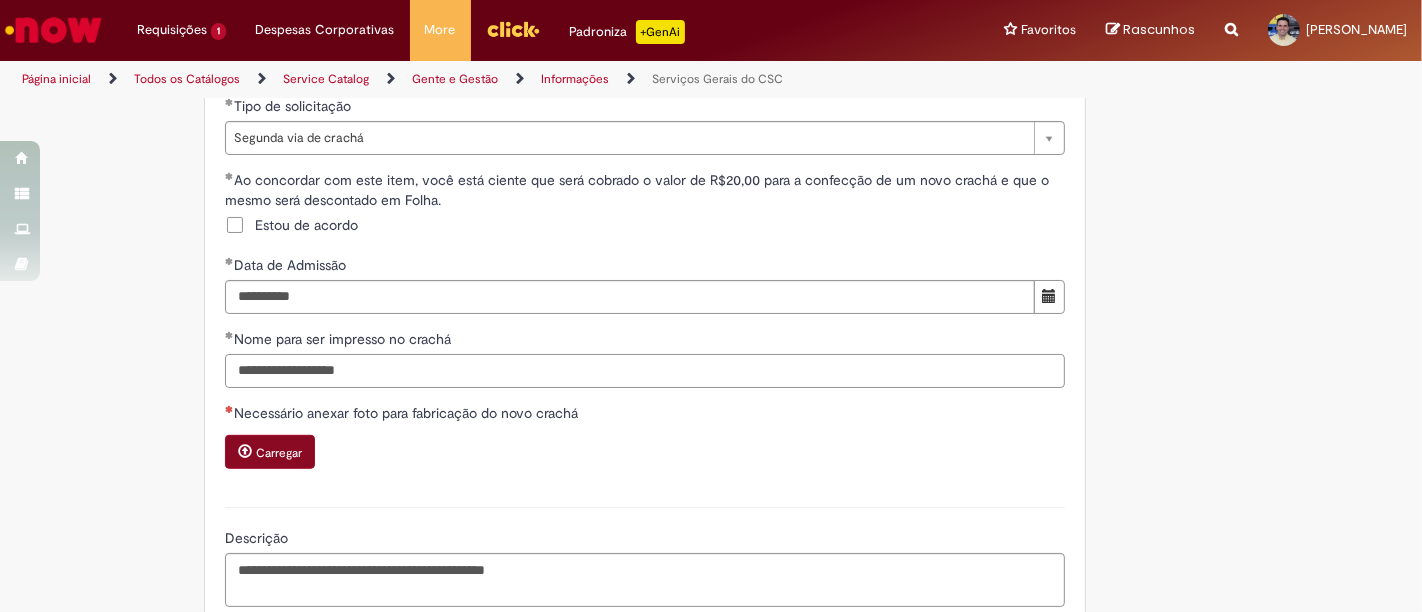 type on "**********" 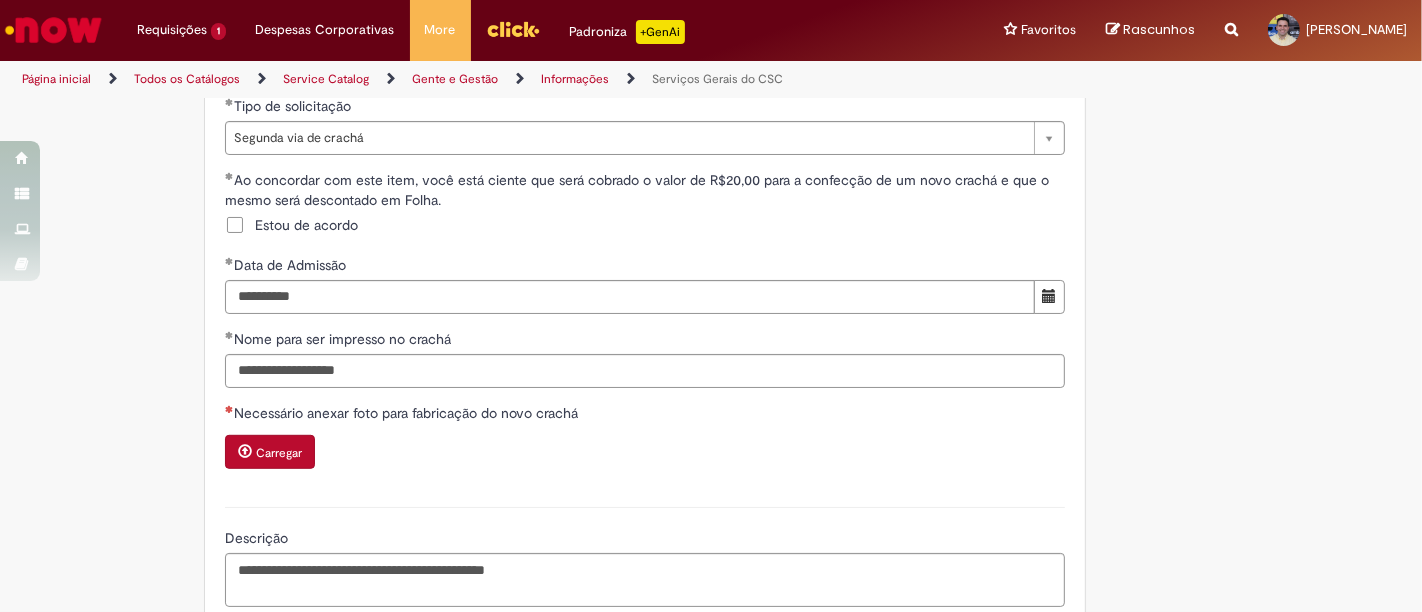 click on "Carregar" at bounding box center (270, 452) 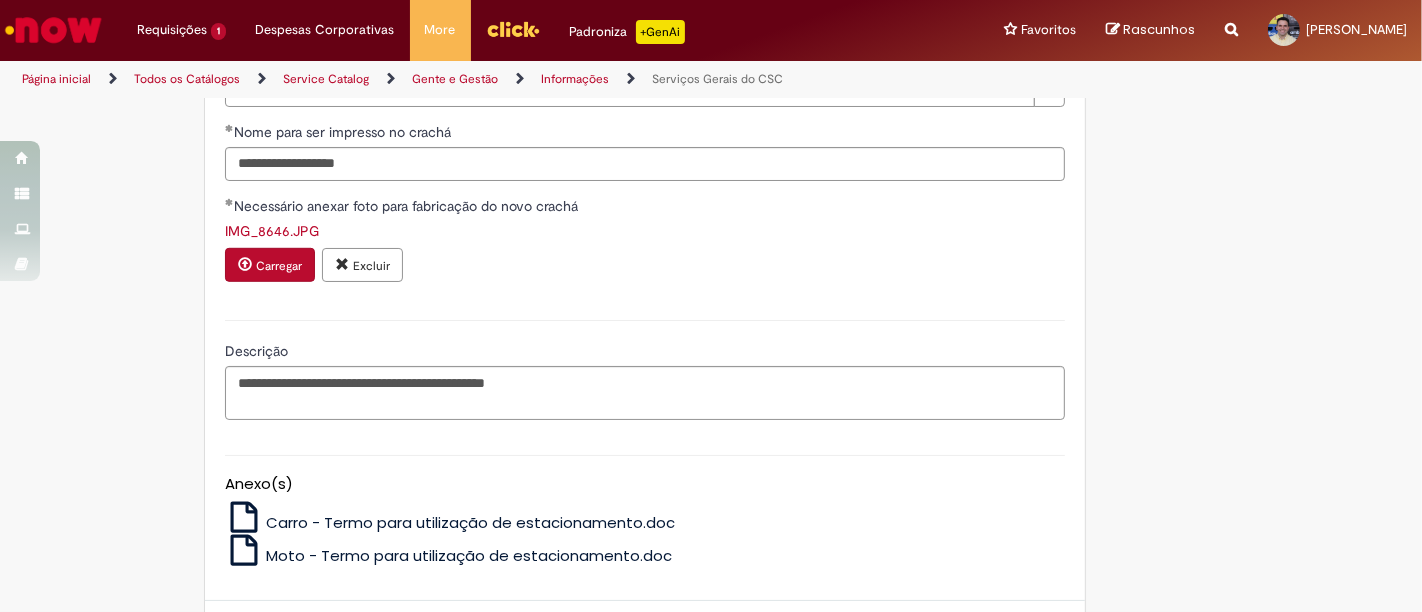 scroll, scrollTop: 1105, scrollLeft: 0, axis: vertical 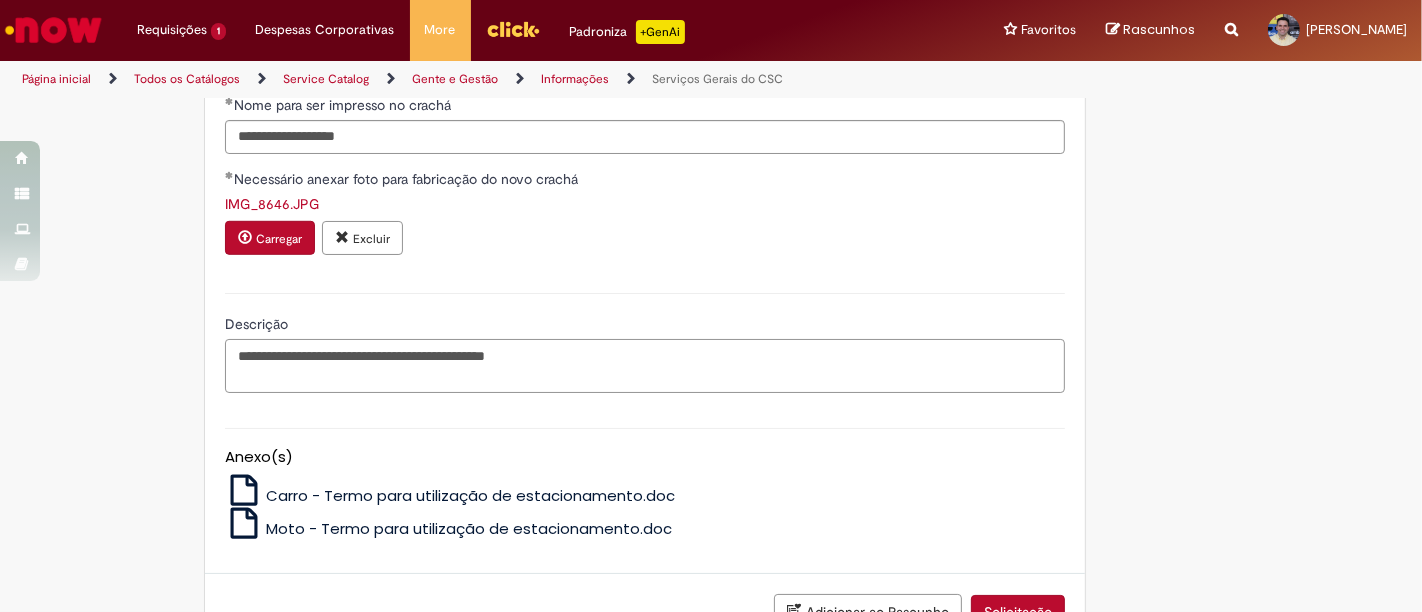 click on "**********" at bounding box center (645, 365) 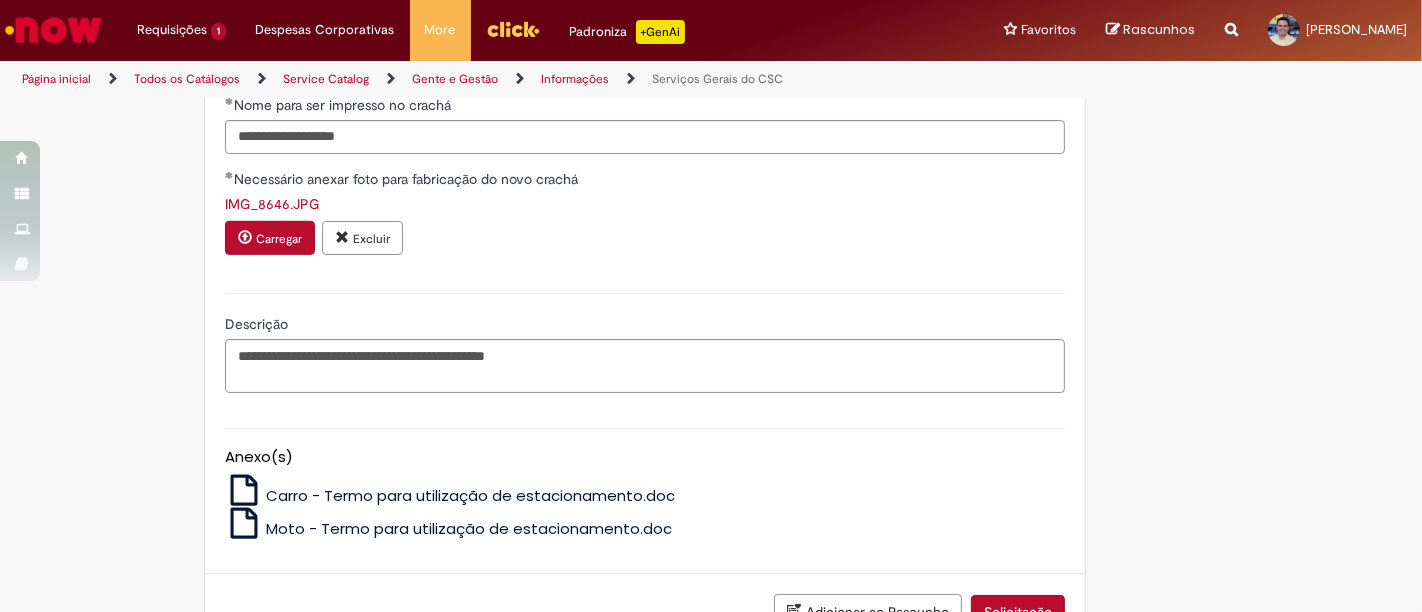 scroll, scrollTop: 1248, scrollLeft: 0, axis: vertical 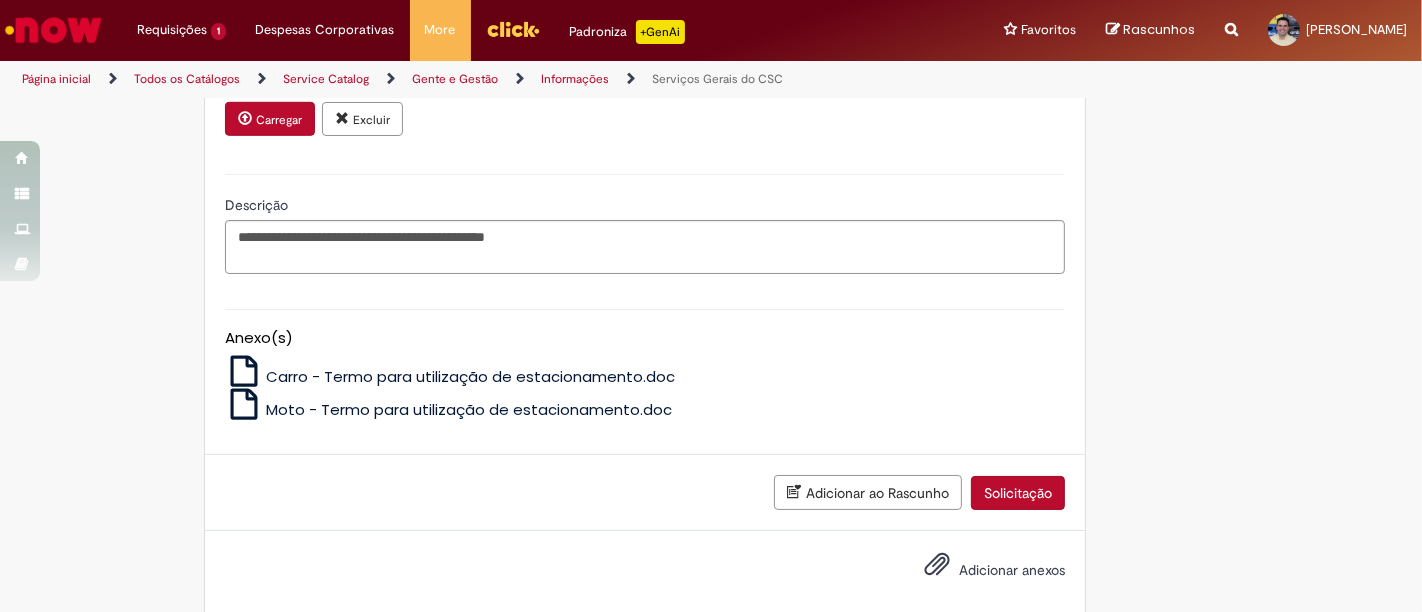 click on "Solicitação" at bounding box center [1018, 493] 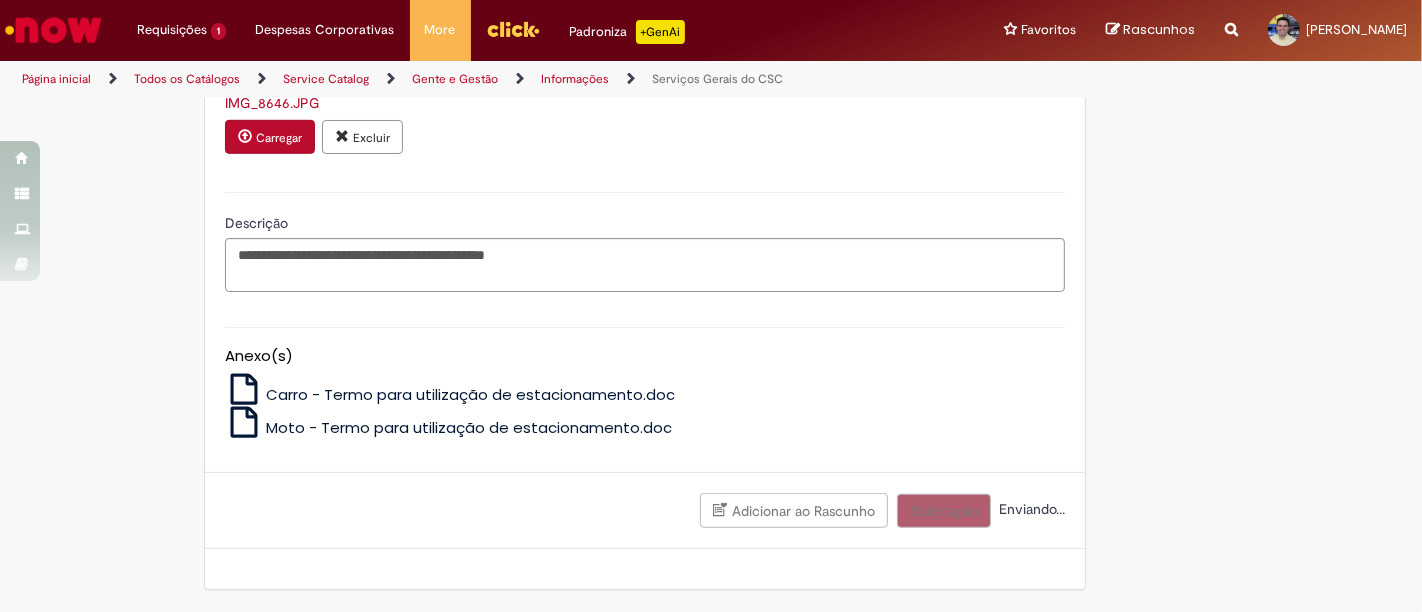 scroll, scrollTop: 1202, scrollLeft: 0, axis: vertical 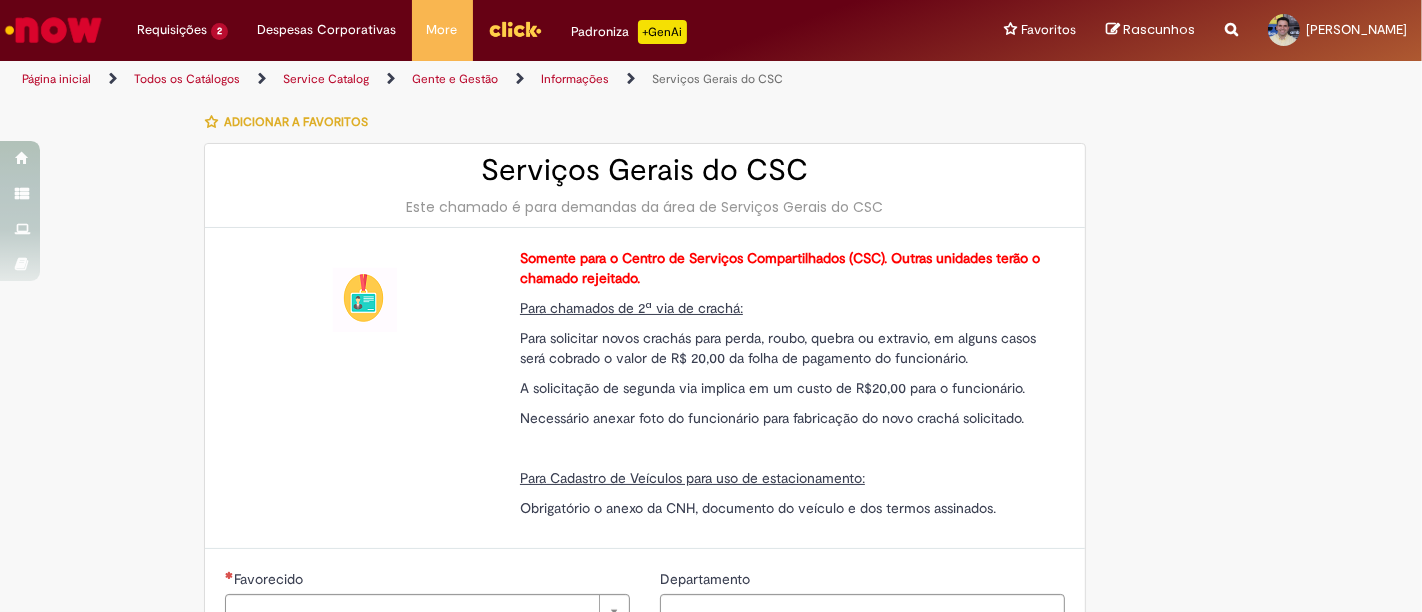 type on "********" 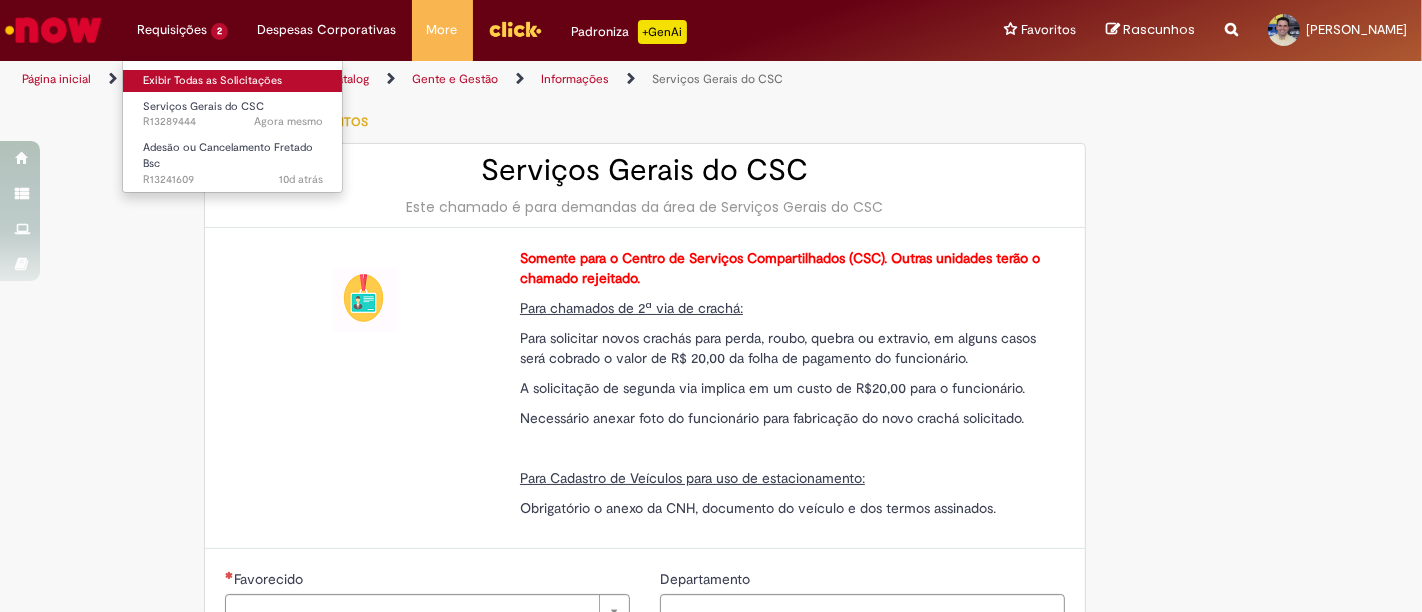 type on "**********" 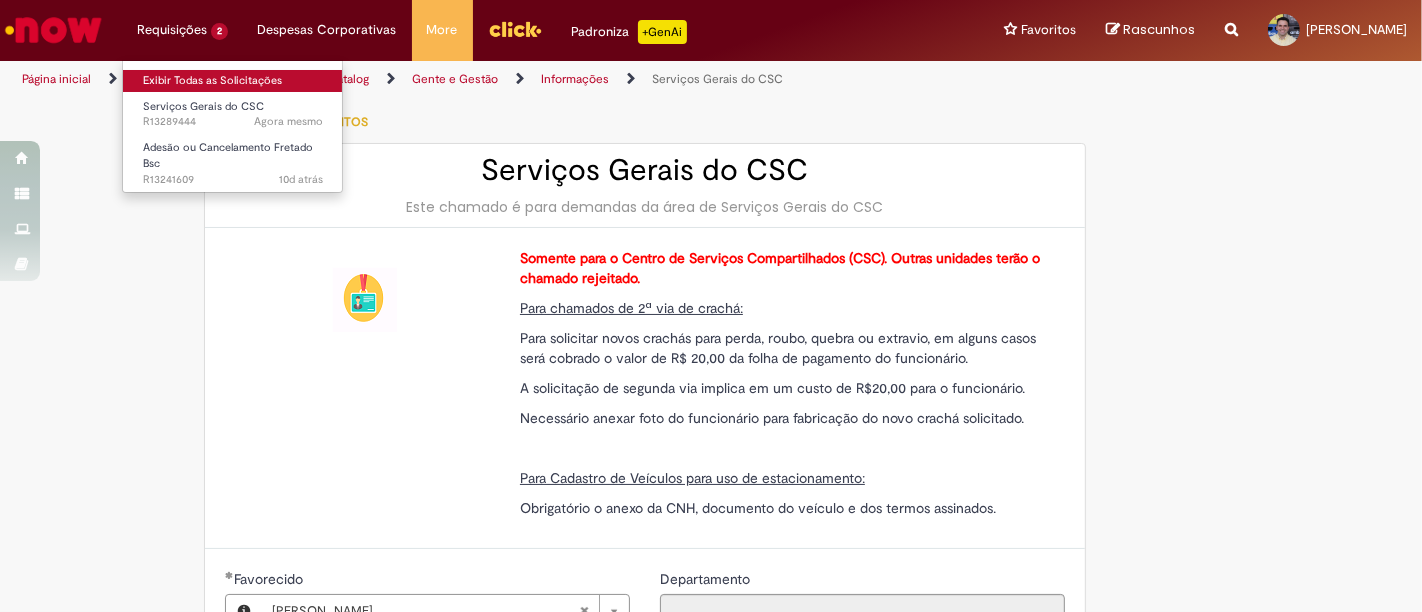 type on "**********" 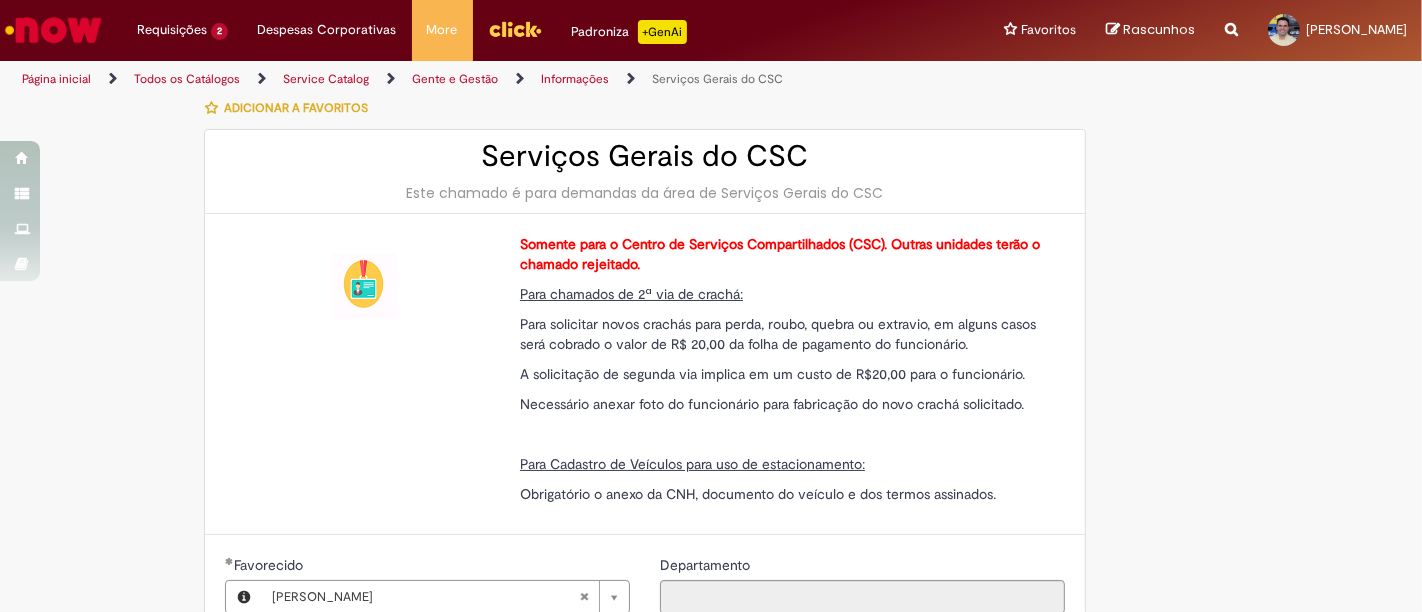 scroll, scrollTop: 0, scrollLeft: 0, axis: both 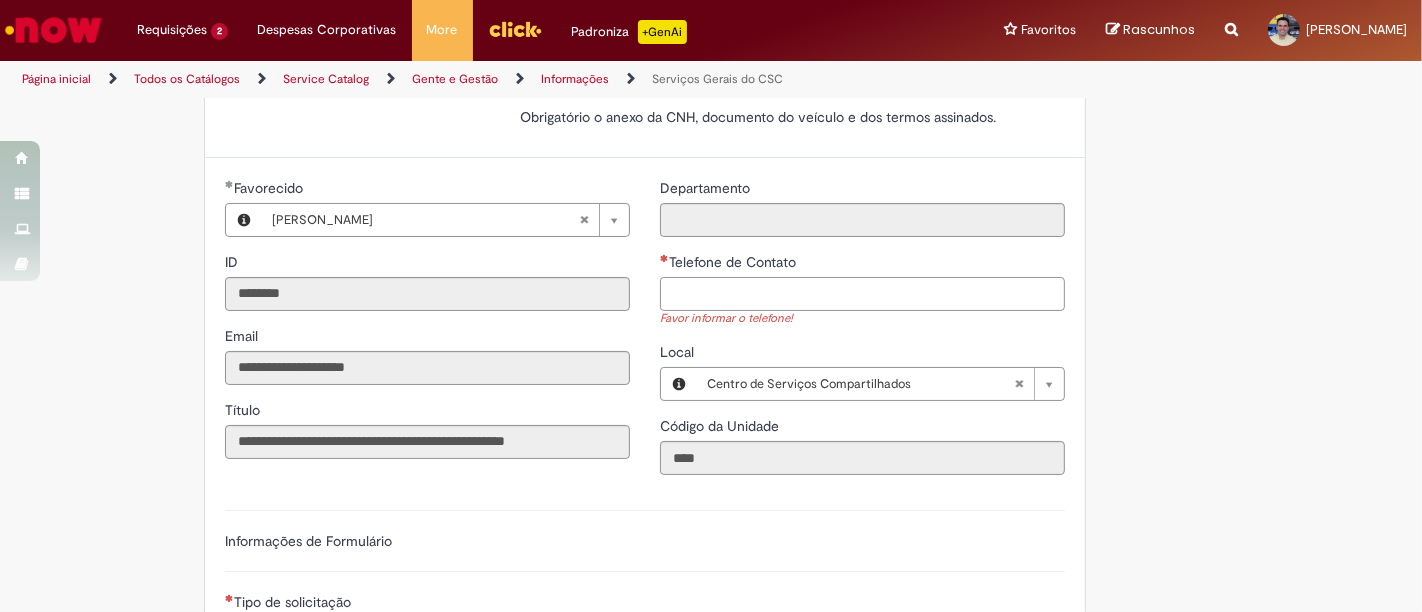 click on "Telefone de Contato" at bounding box center [862, 294] 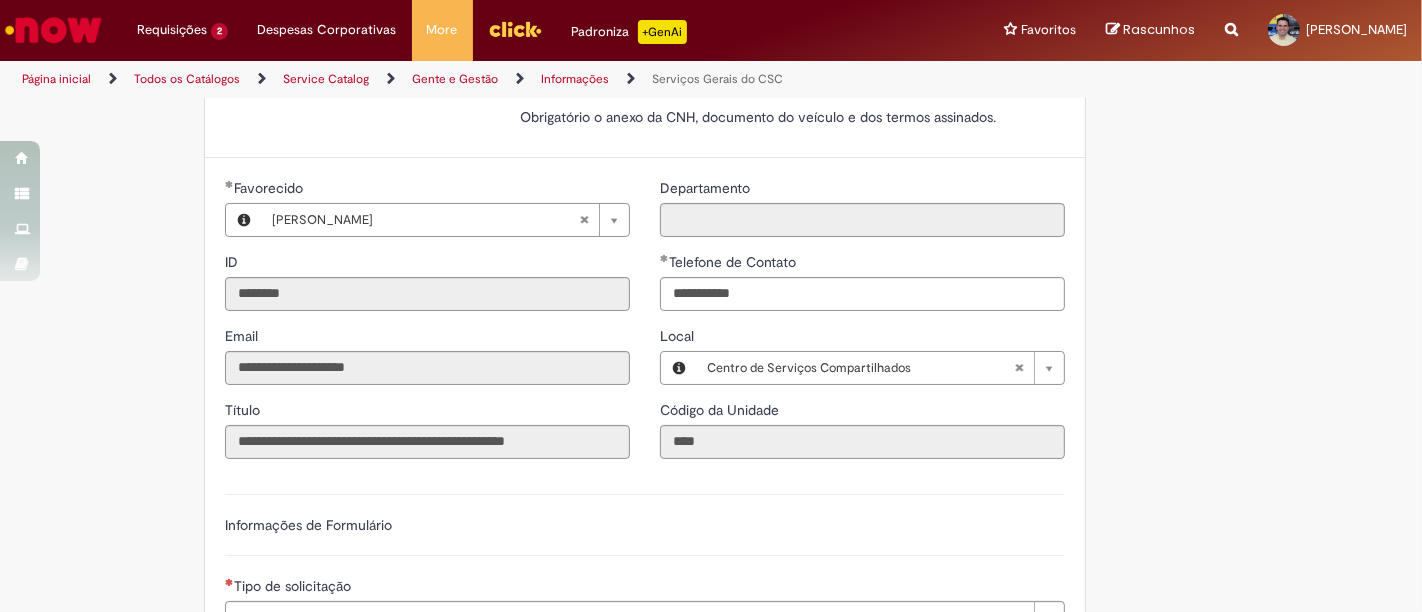 type on "**********" 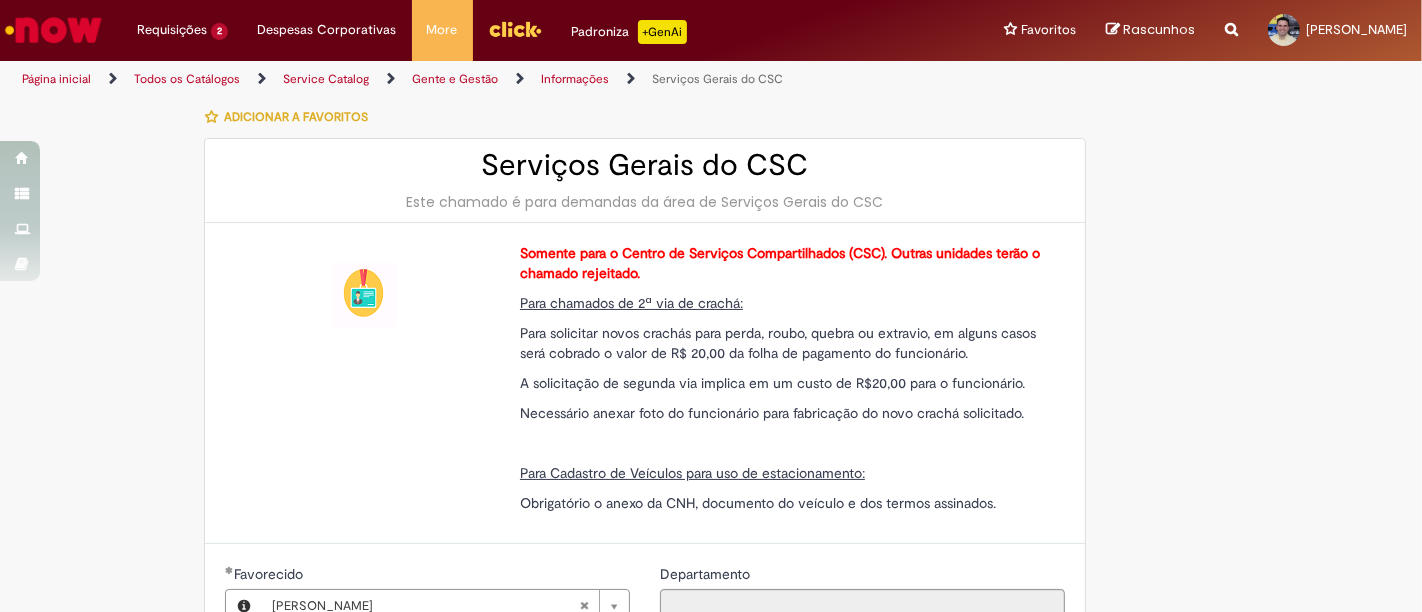 scroll, scrollTop: 0, scrollLeft: 0, axis: both 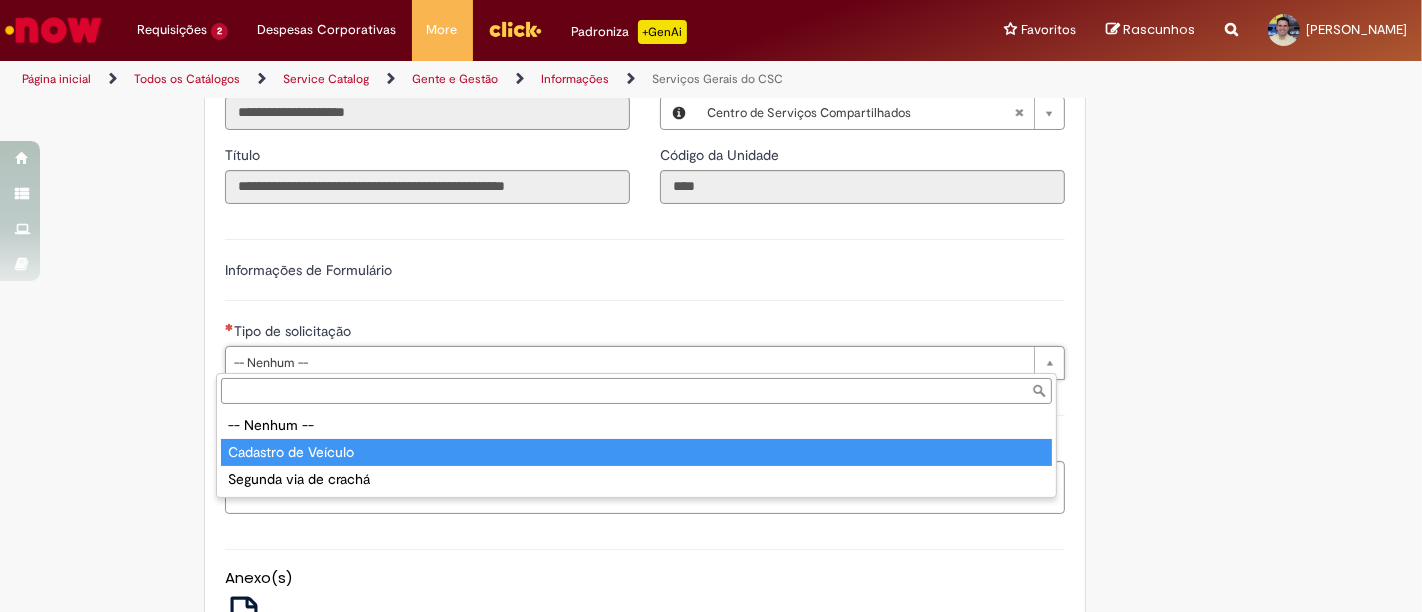 type on "**********" 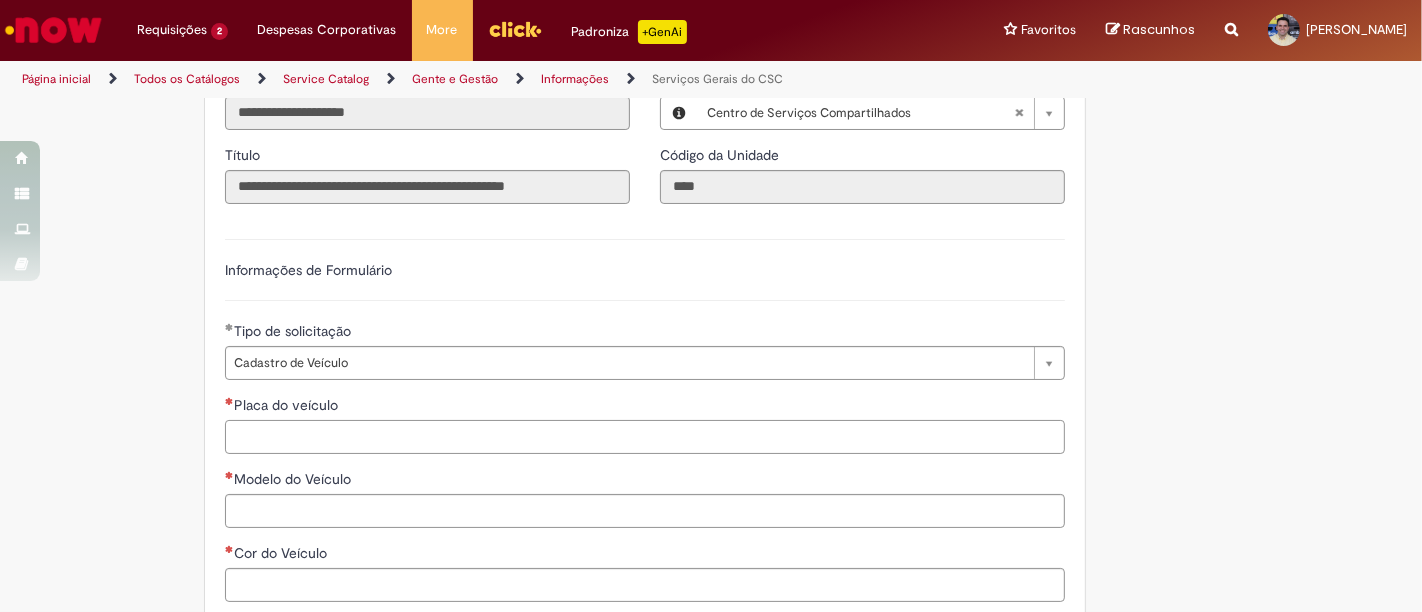 click on "Placa do veículo" at bounding box center [645, 437] 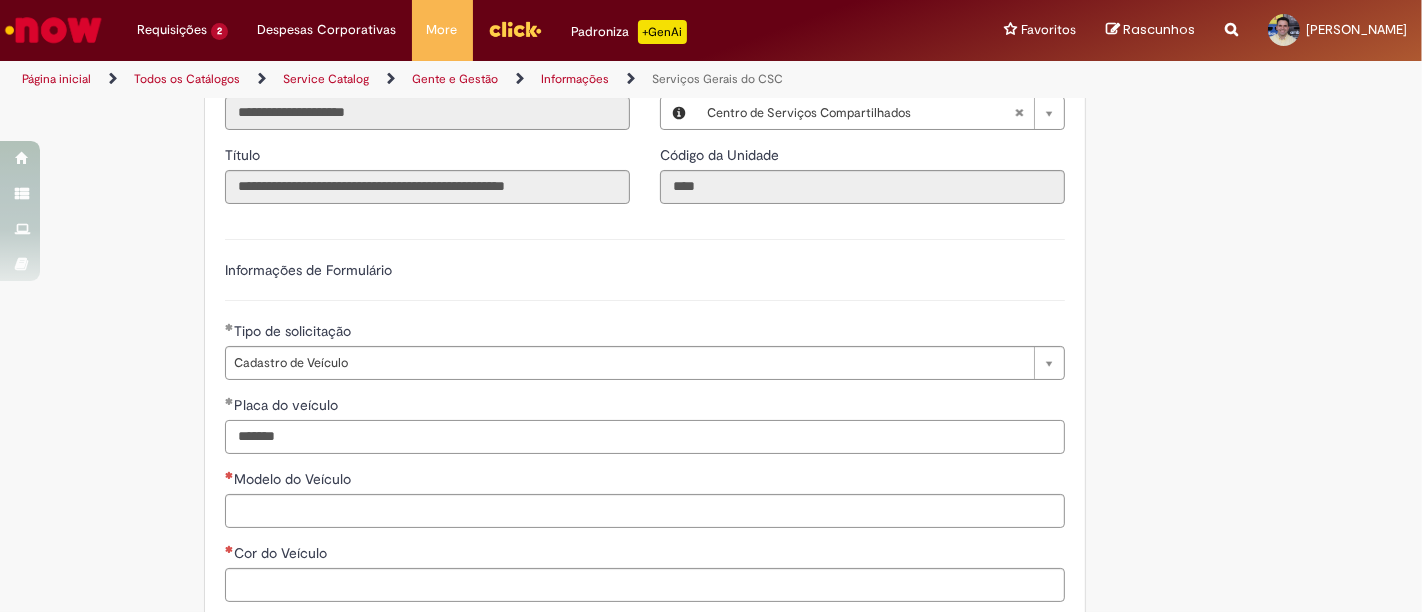 type on "*******" 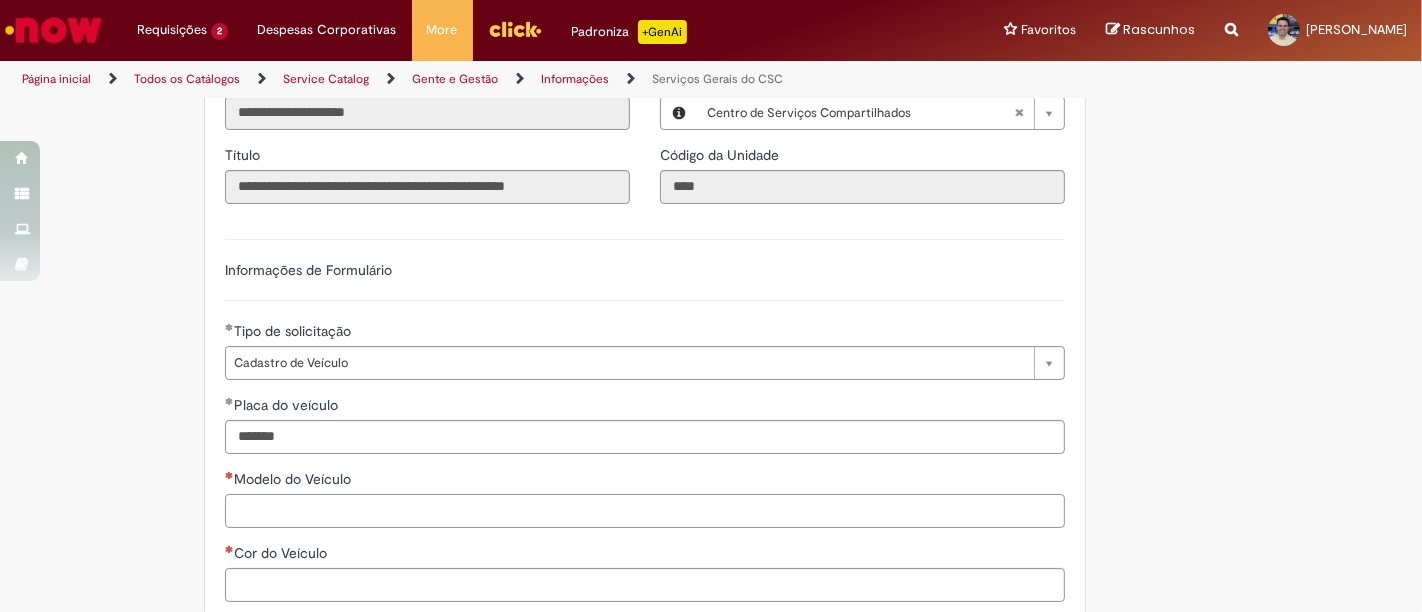 click on "Modelo do Veículo" at bounding box center [645, 511] 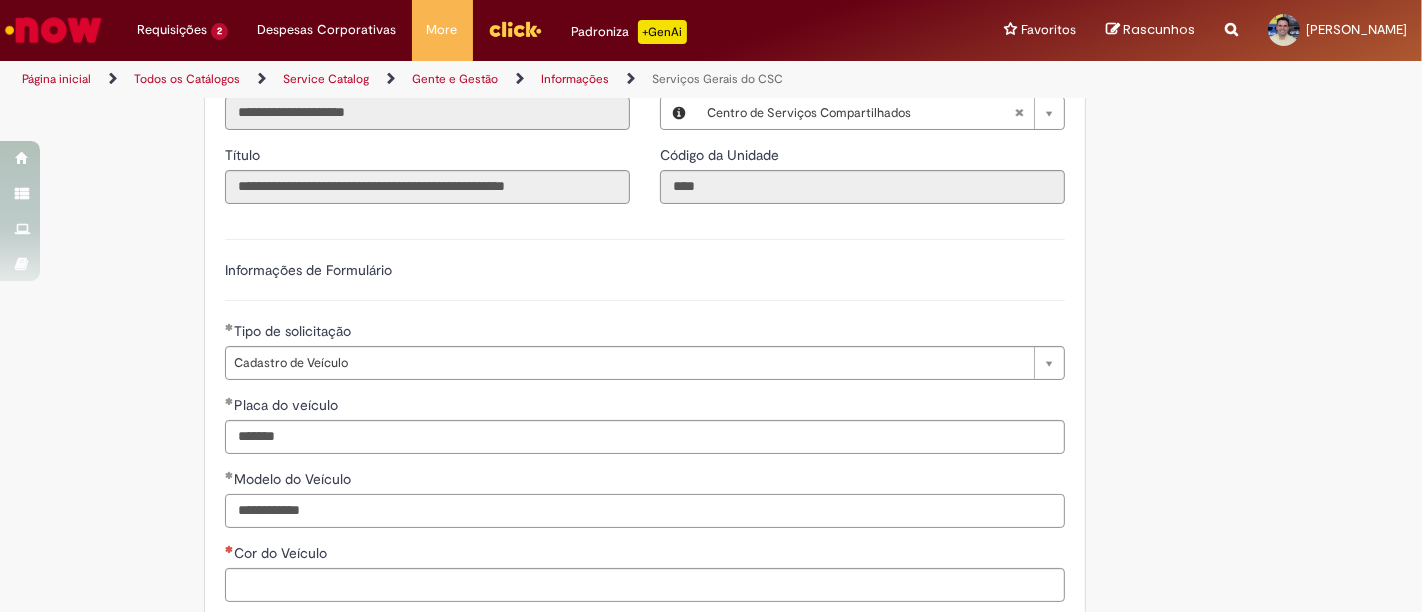 type on "**********" 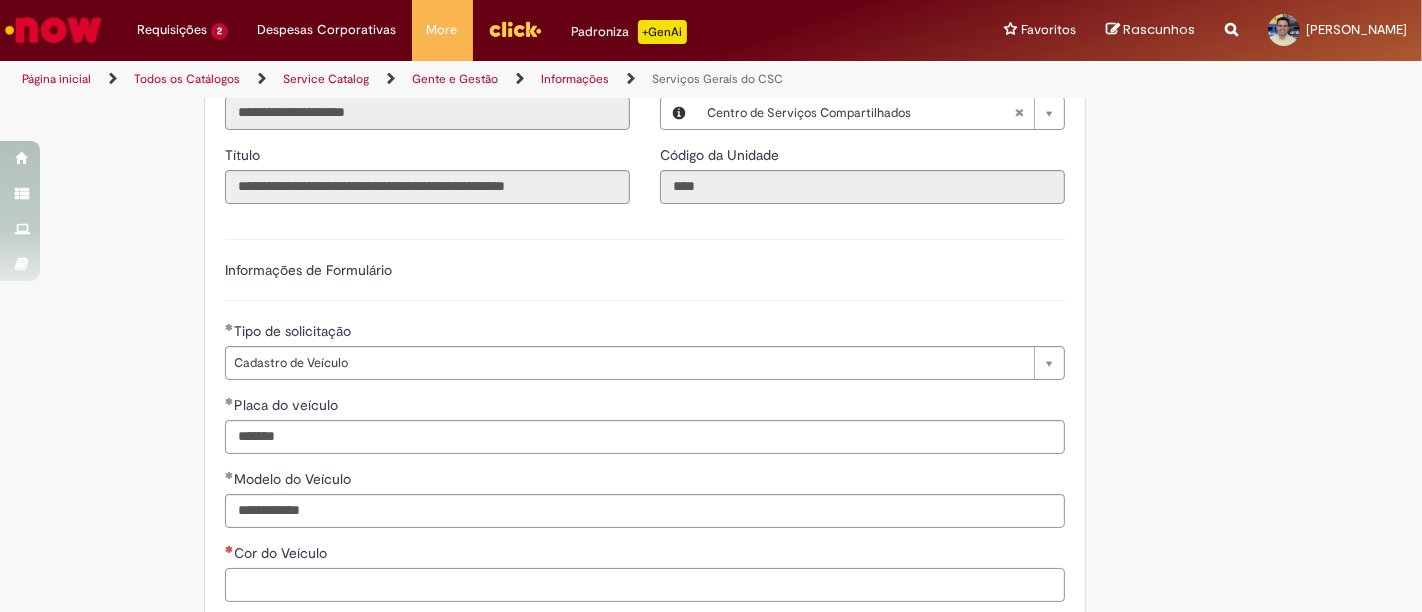 click on "Cor do Veículo" at bounding box center (645, 585) 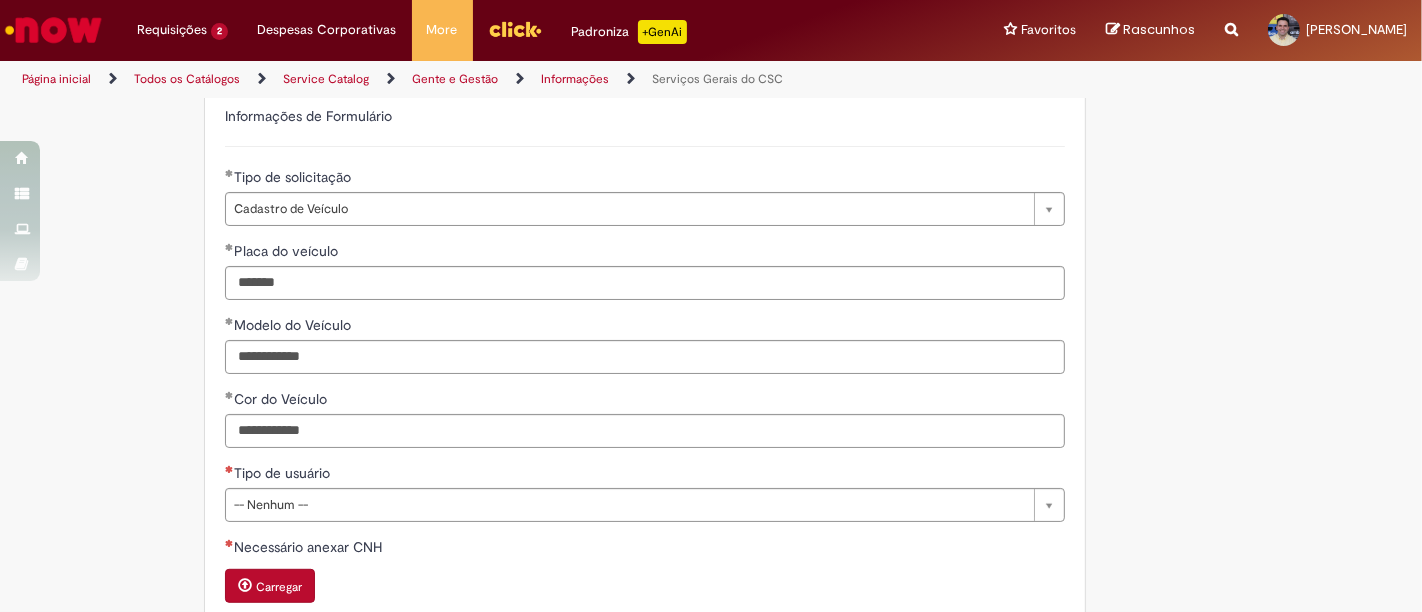scroll, scrollTop: 813, scrollLeft: 0, axis: vertical 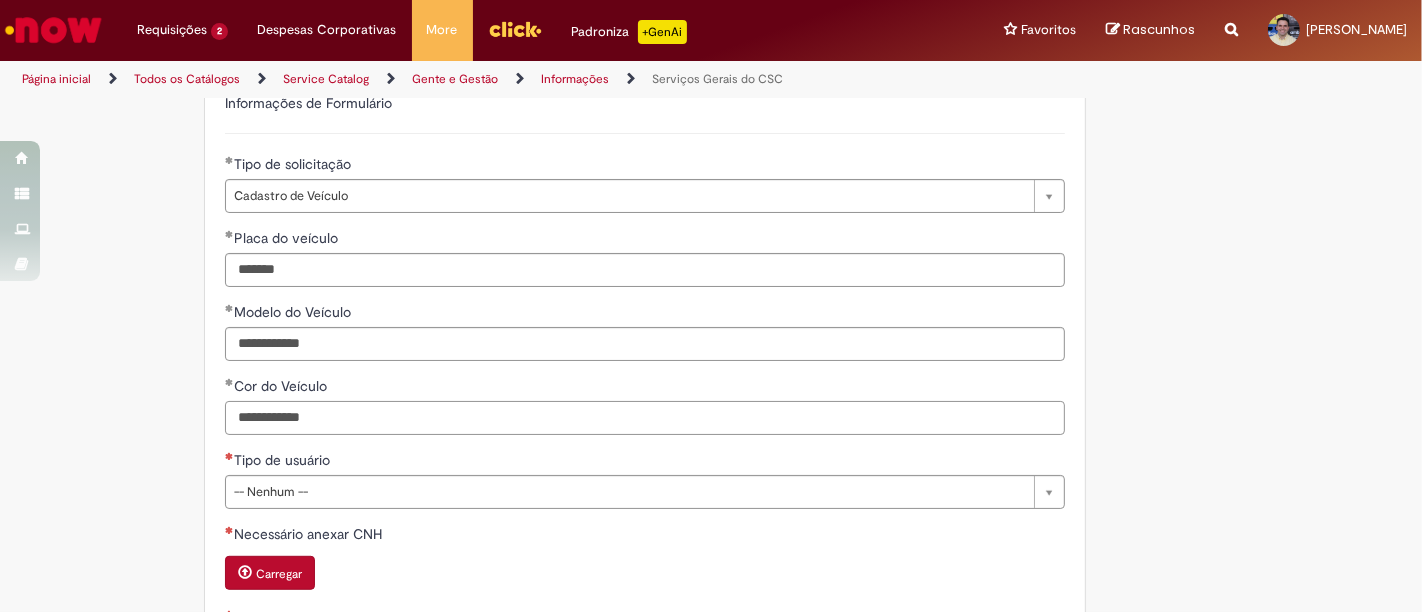 click on "**********" at bounding box center (645, 418) 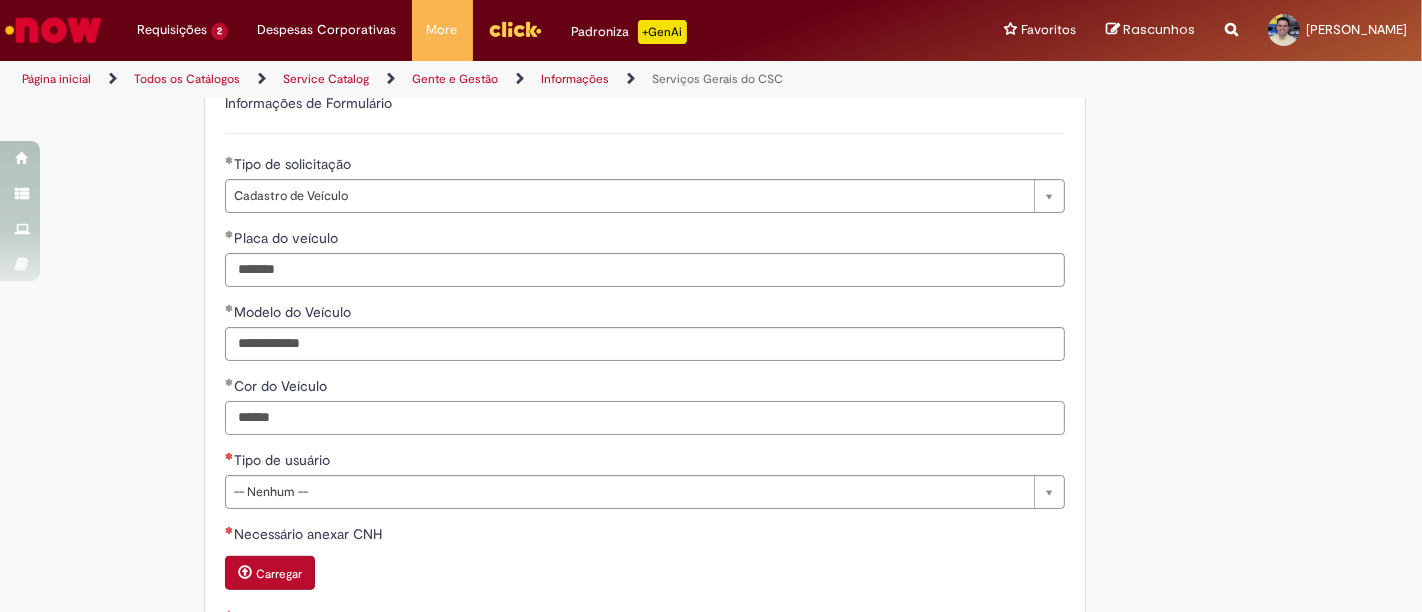 type on "*****" 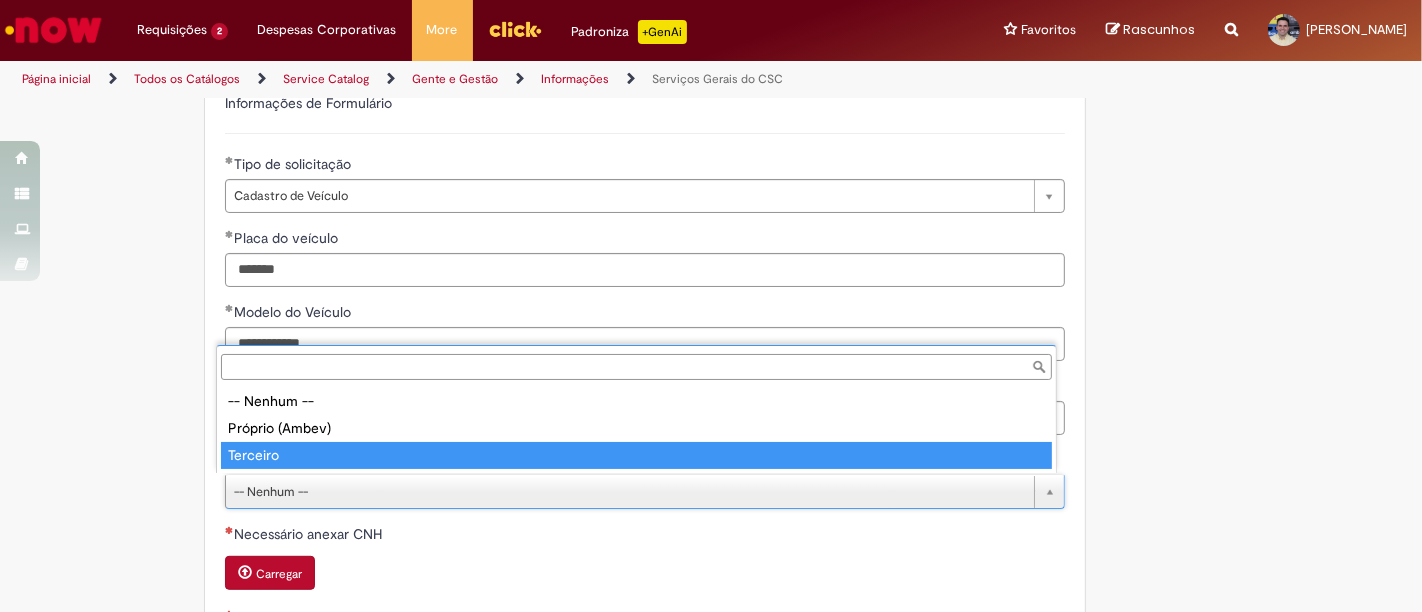 type on "********" 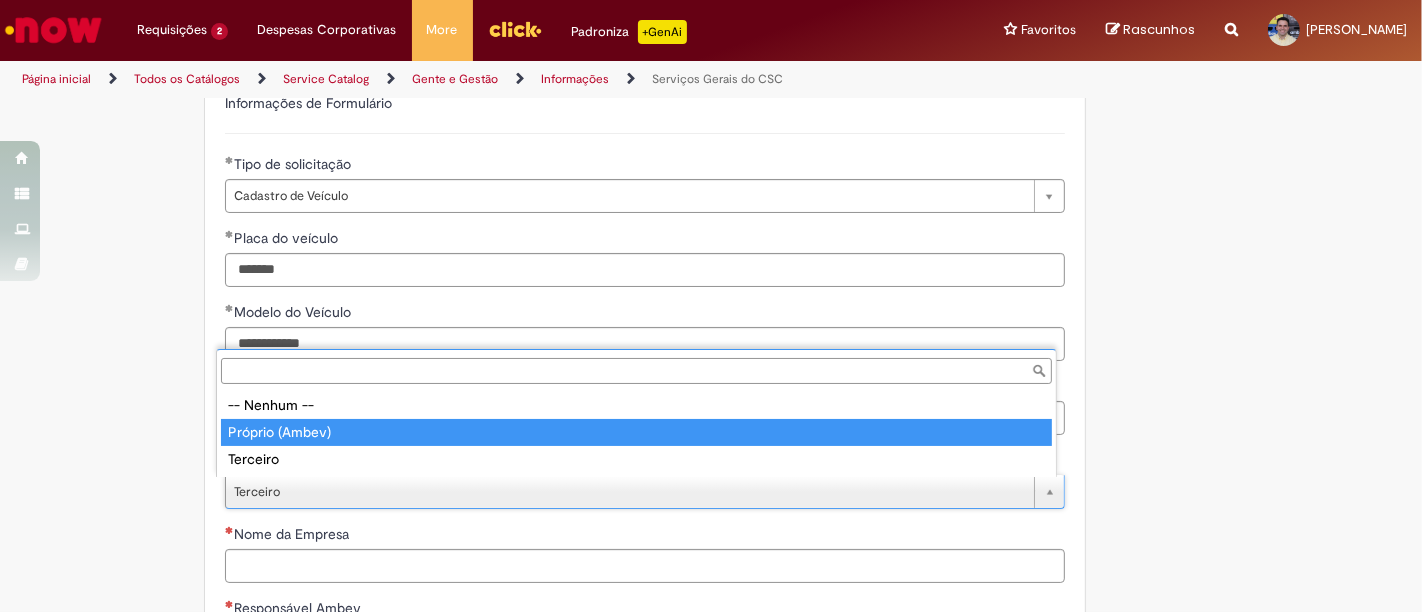 type on "**********" 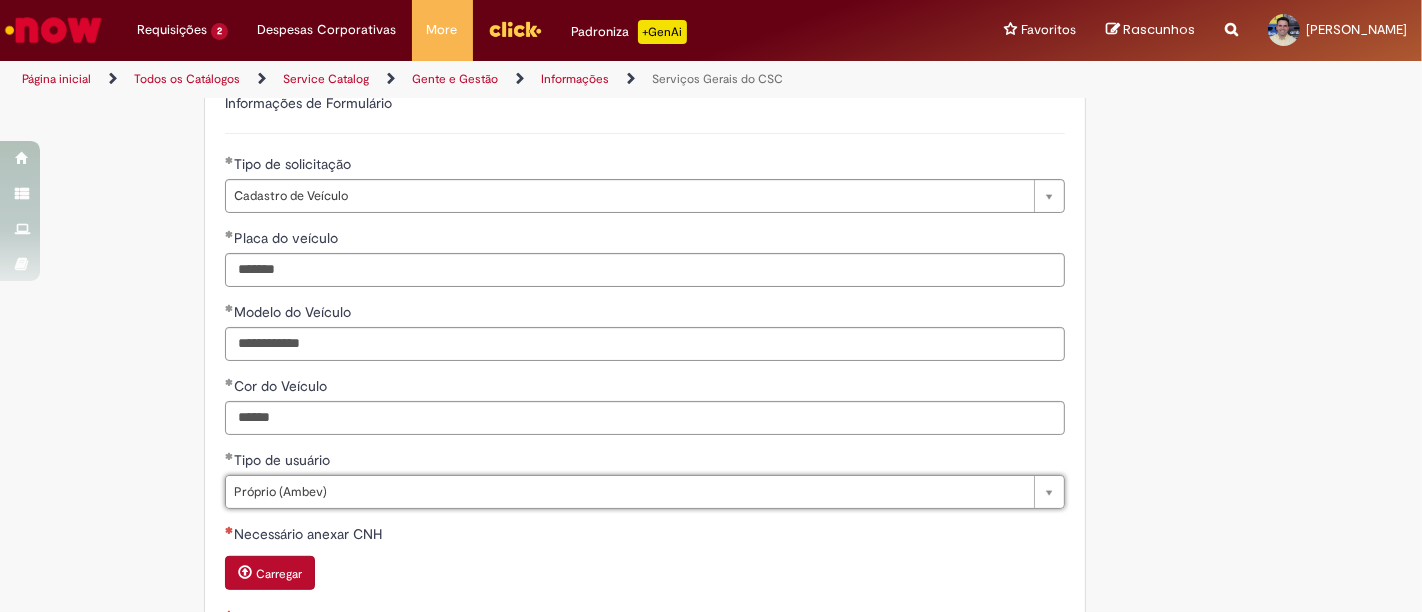 scroll, scrollTop: 0, scrollLeft: 48, axis: horizontal 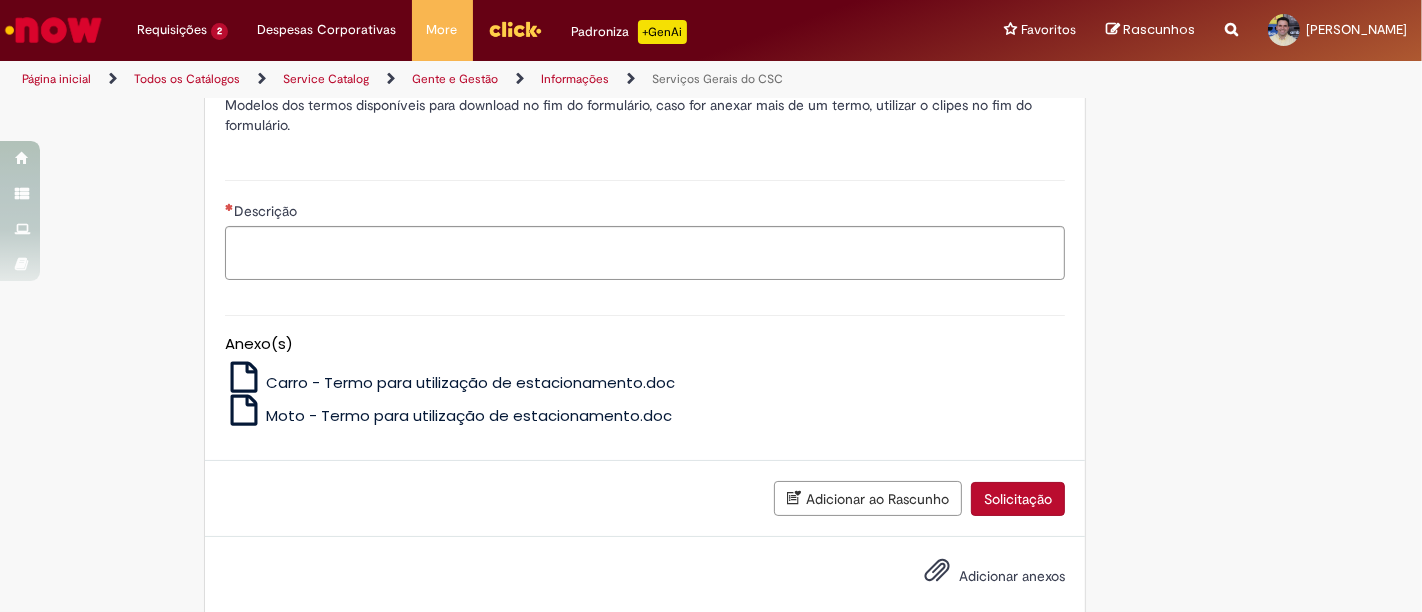 click on "Carro - Termo para utilização de estacionamento.doc" at bounding box center (470, 382) 